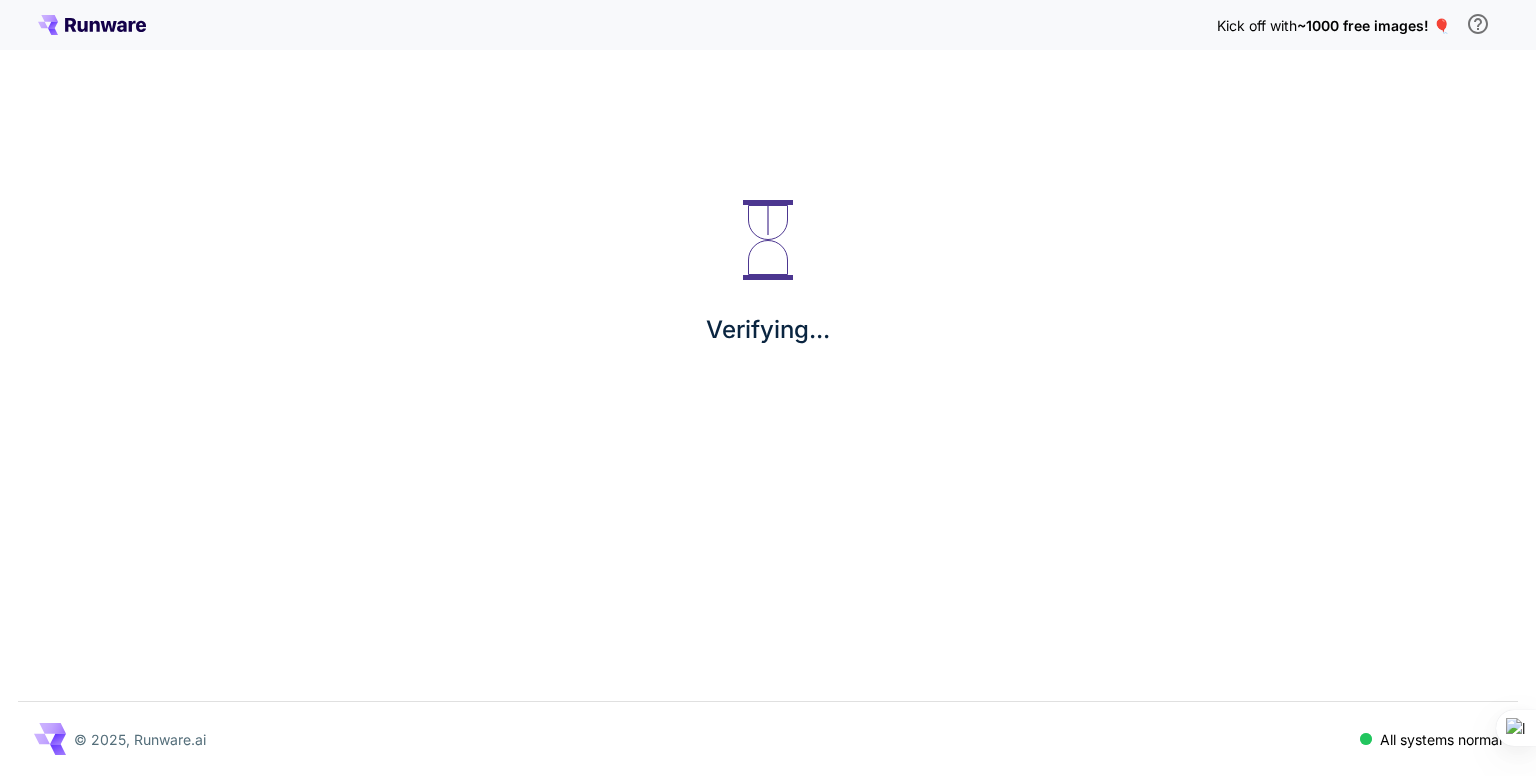 scroll, scrollTop: 0, scrollLeft: 0, axis: both 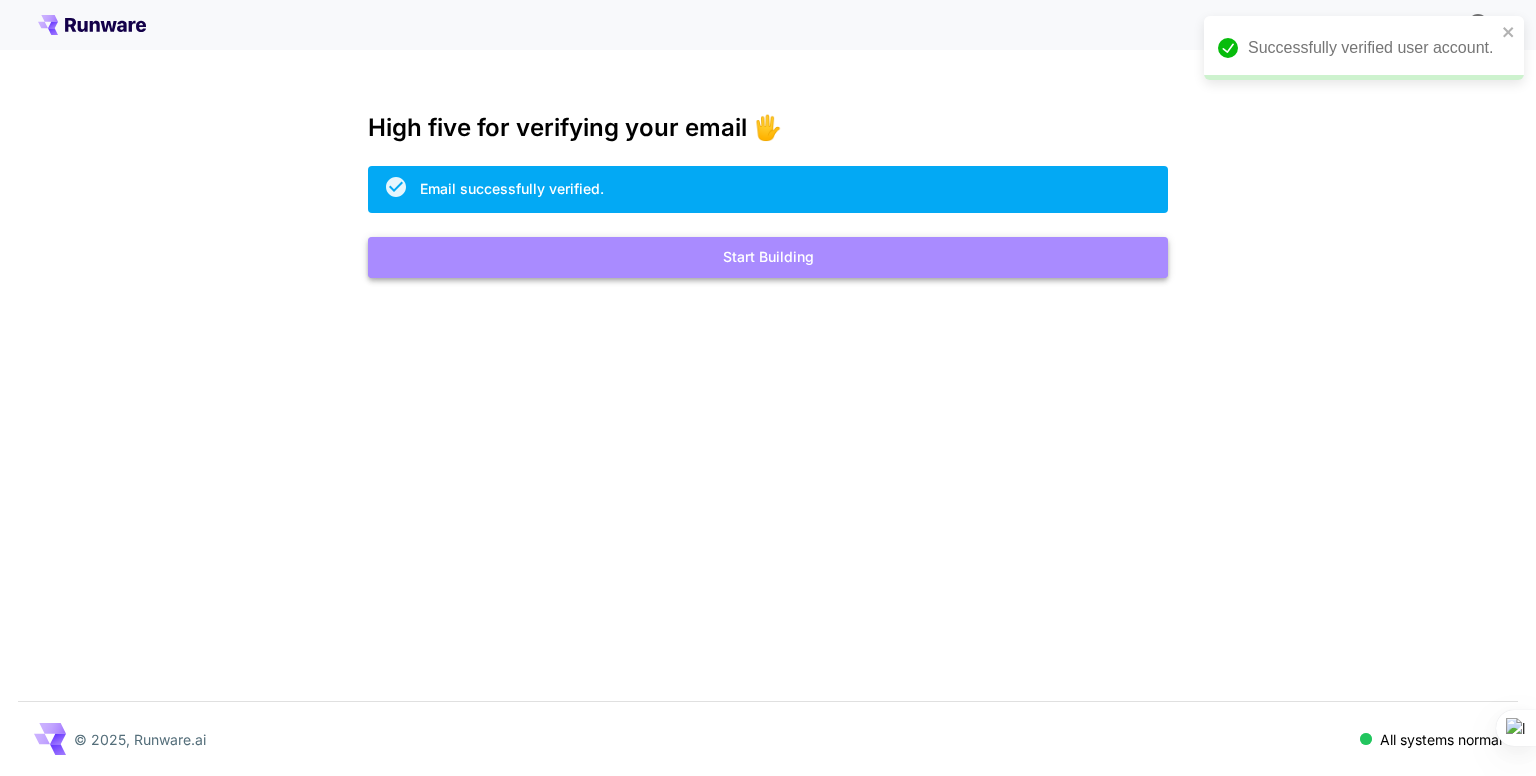 click on "Start Building" at bounding box center [768, 257] 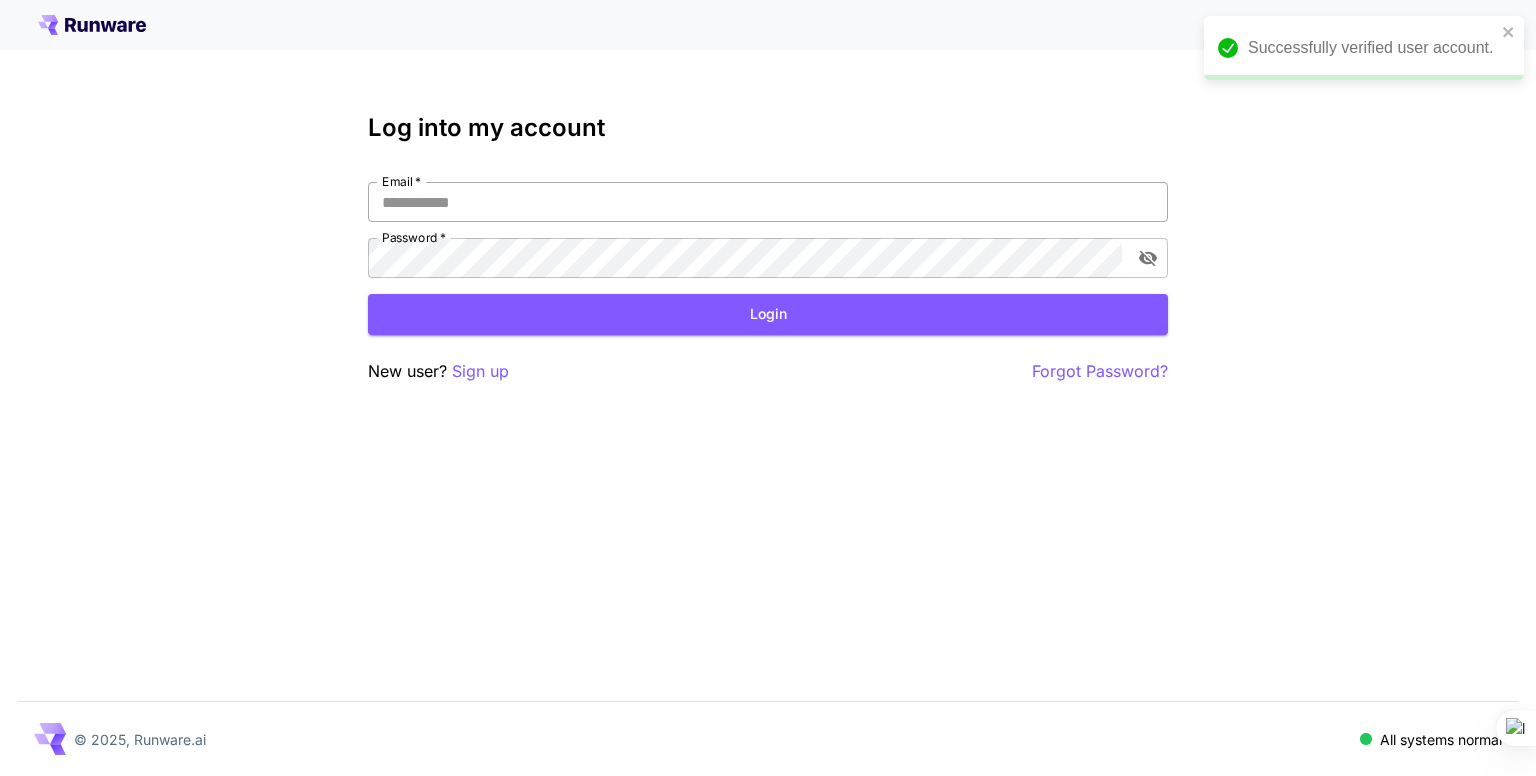 click on "Email   *" at bounding box center [768, 202] 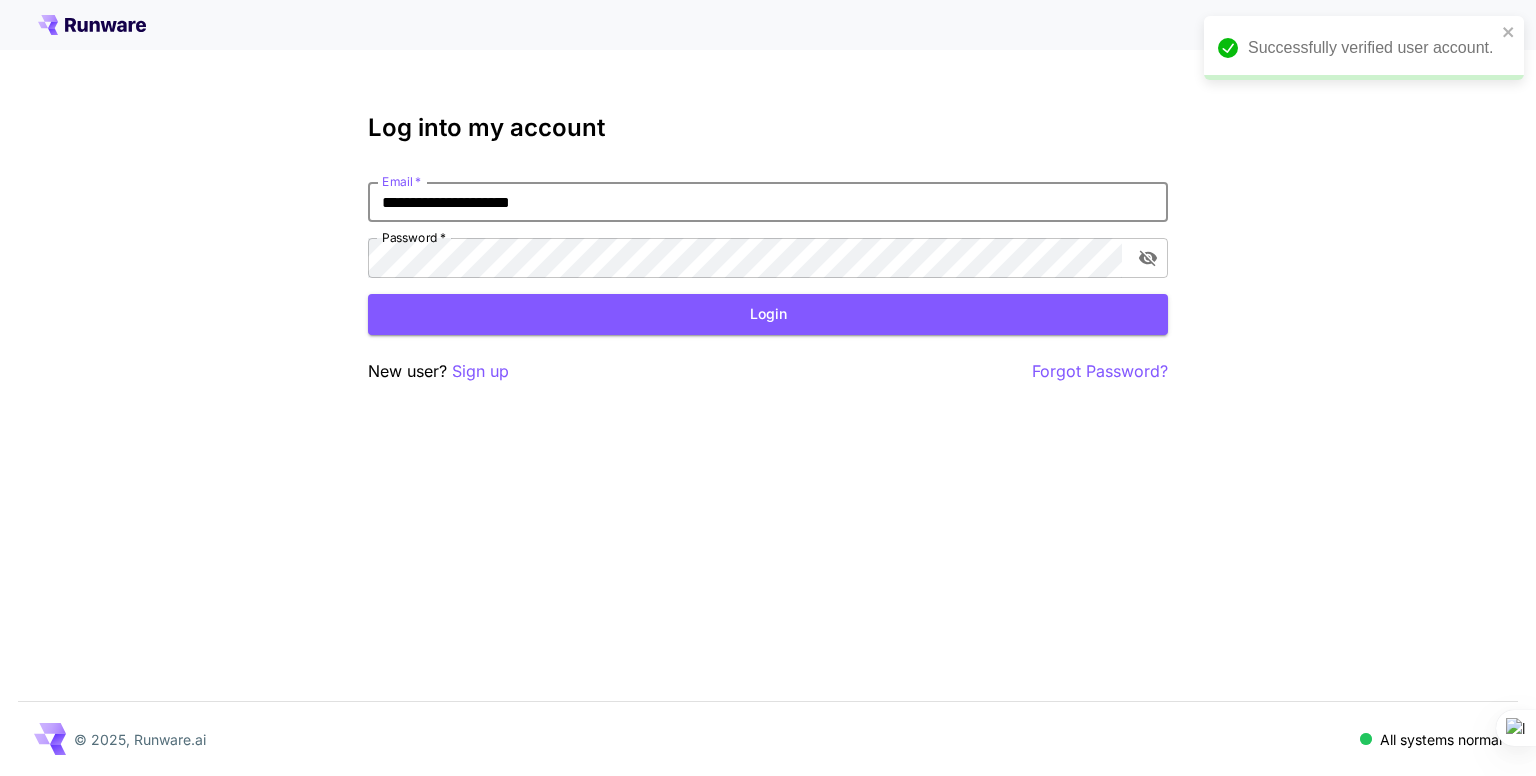 type on "**********" 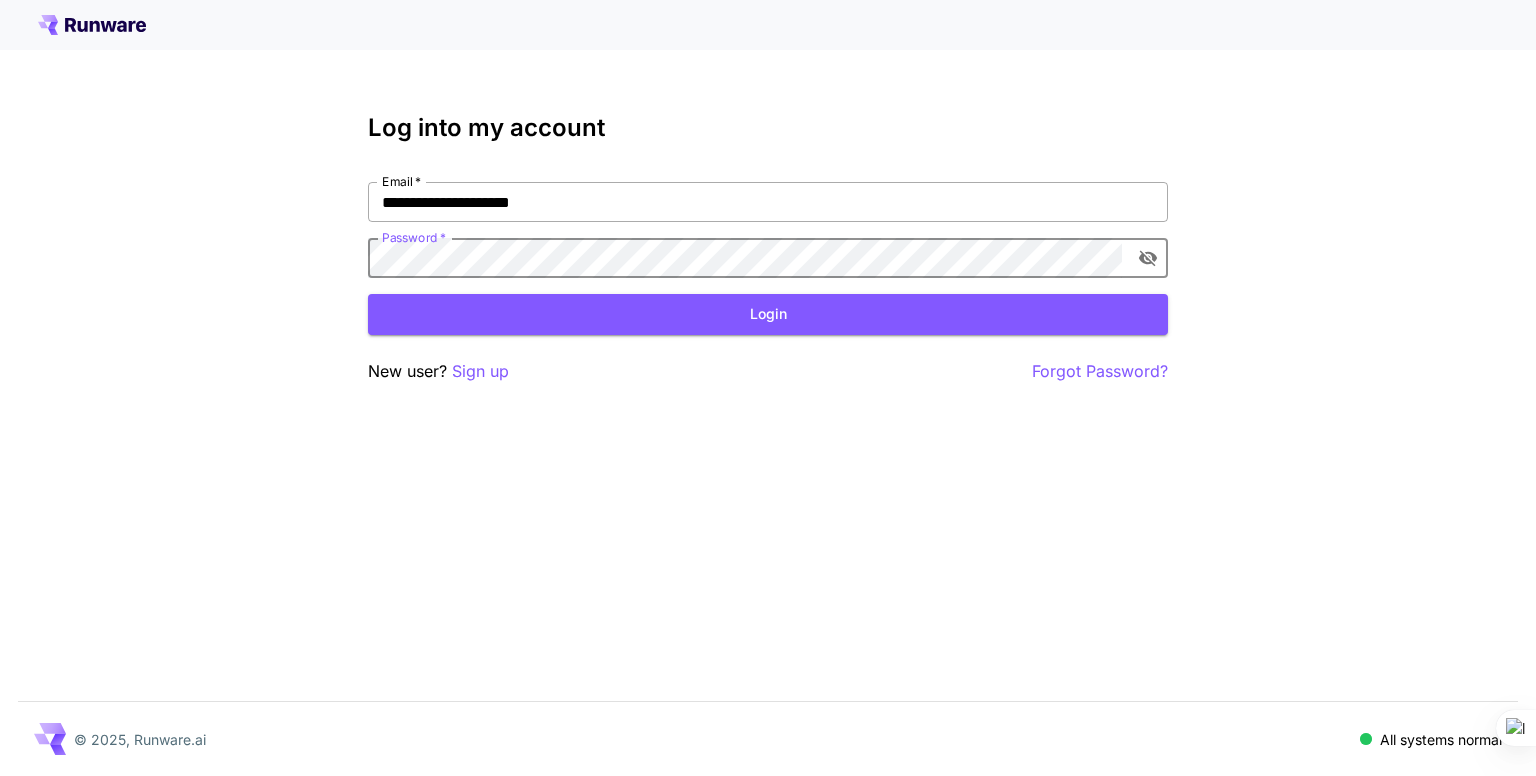 click on "Login" at bounding box center [768, 314] 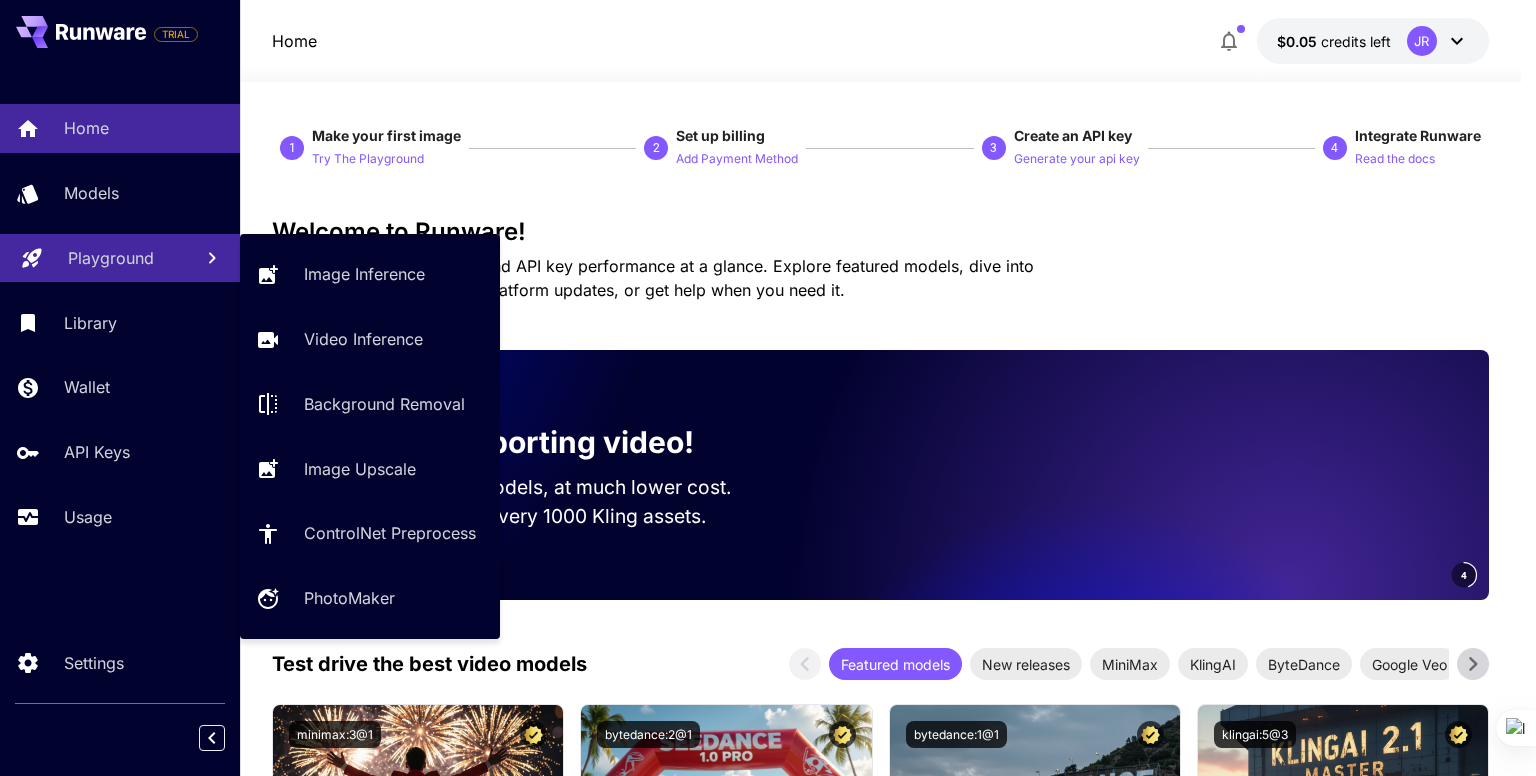 click on "Playground" at bounding box center [120, 258] 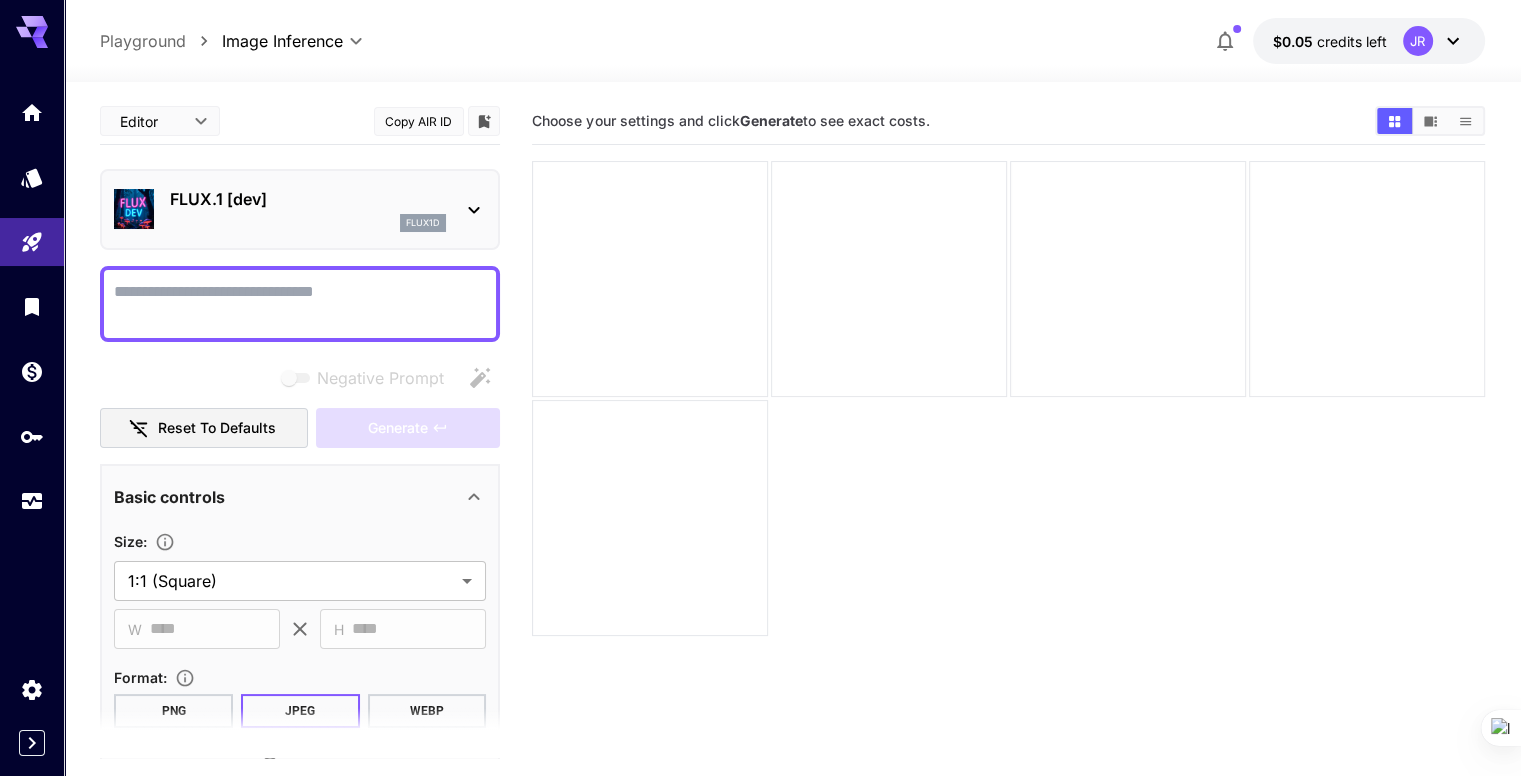 click on "Choose your settings and click  Generate  to see exact costs." at bounding box center (1008, 486) 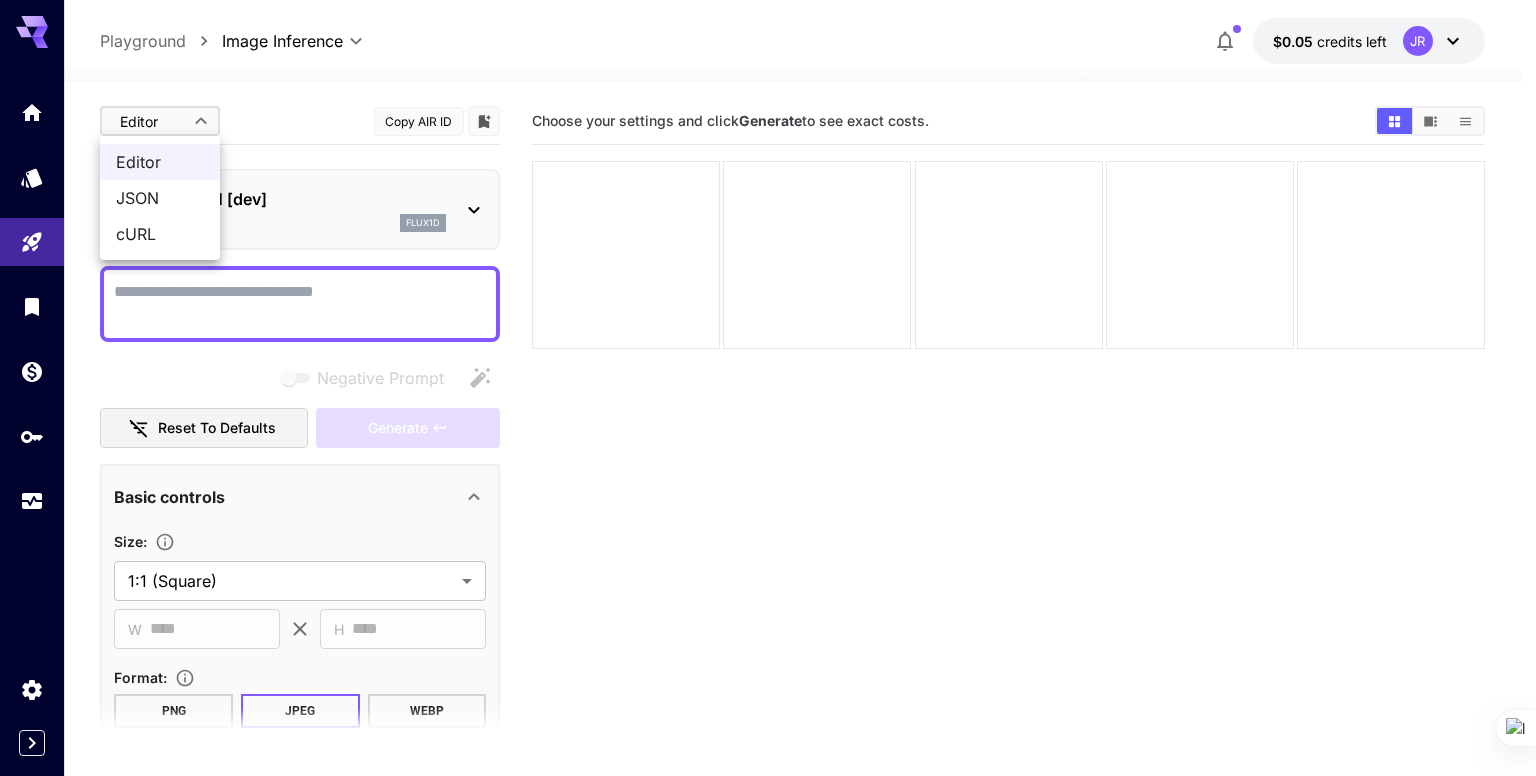 click at bounding box center (768, 388) 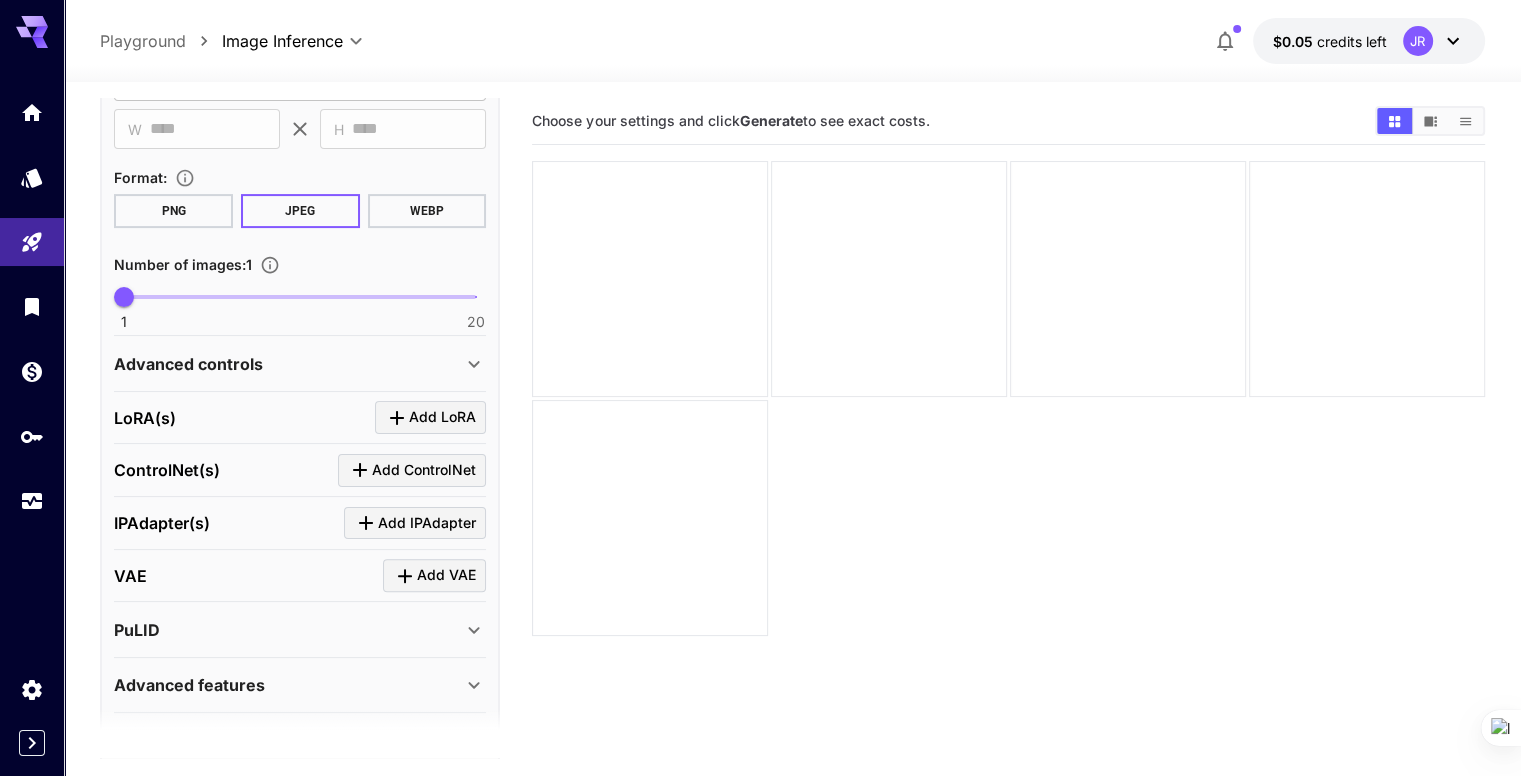 scroll, scrollTop: 555, scrollLeft: 0, axis: vertical 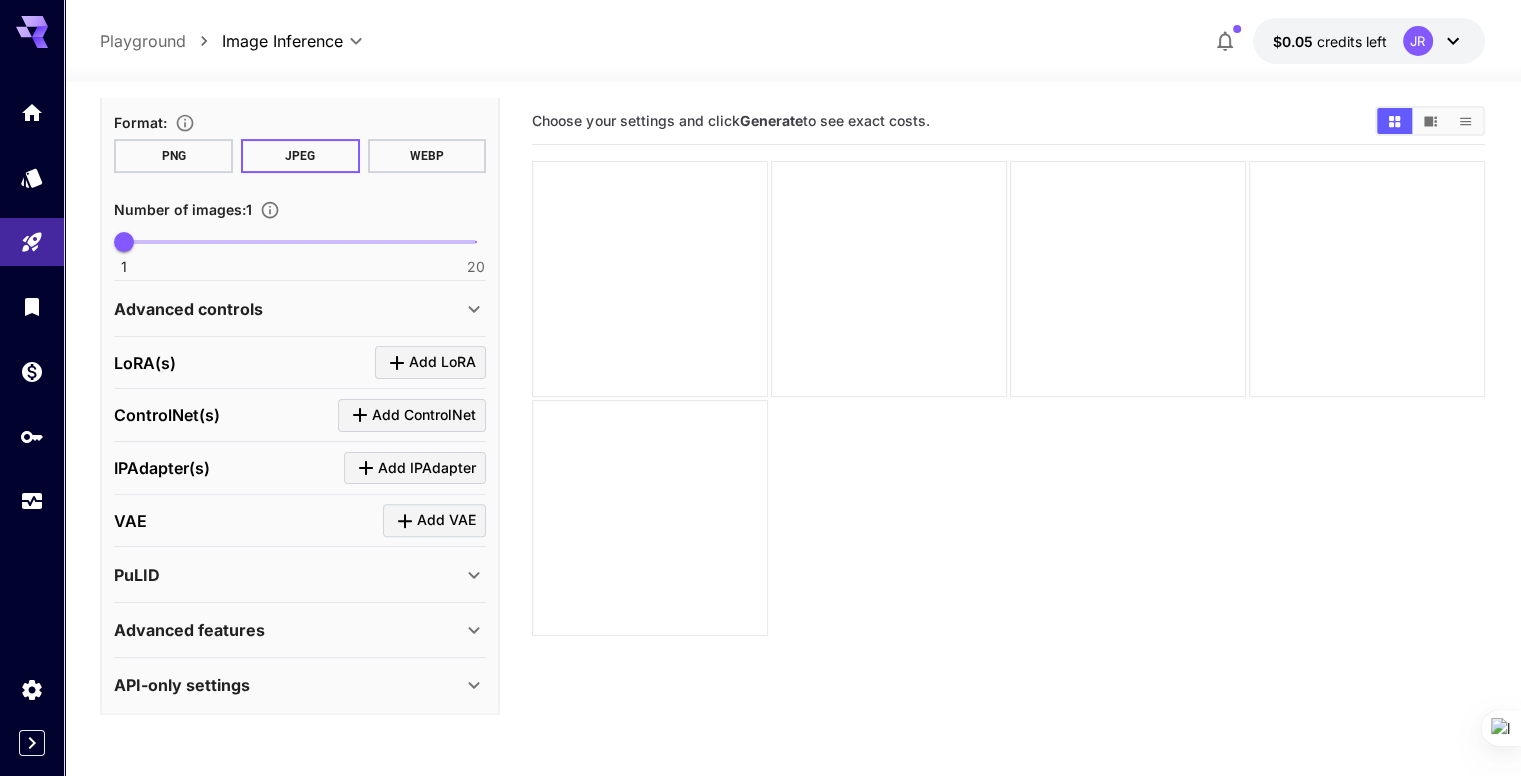 click on "Advanced features" at bounding box center [288, 630] 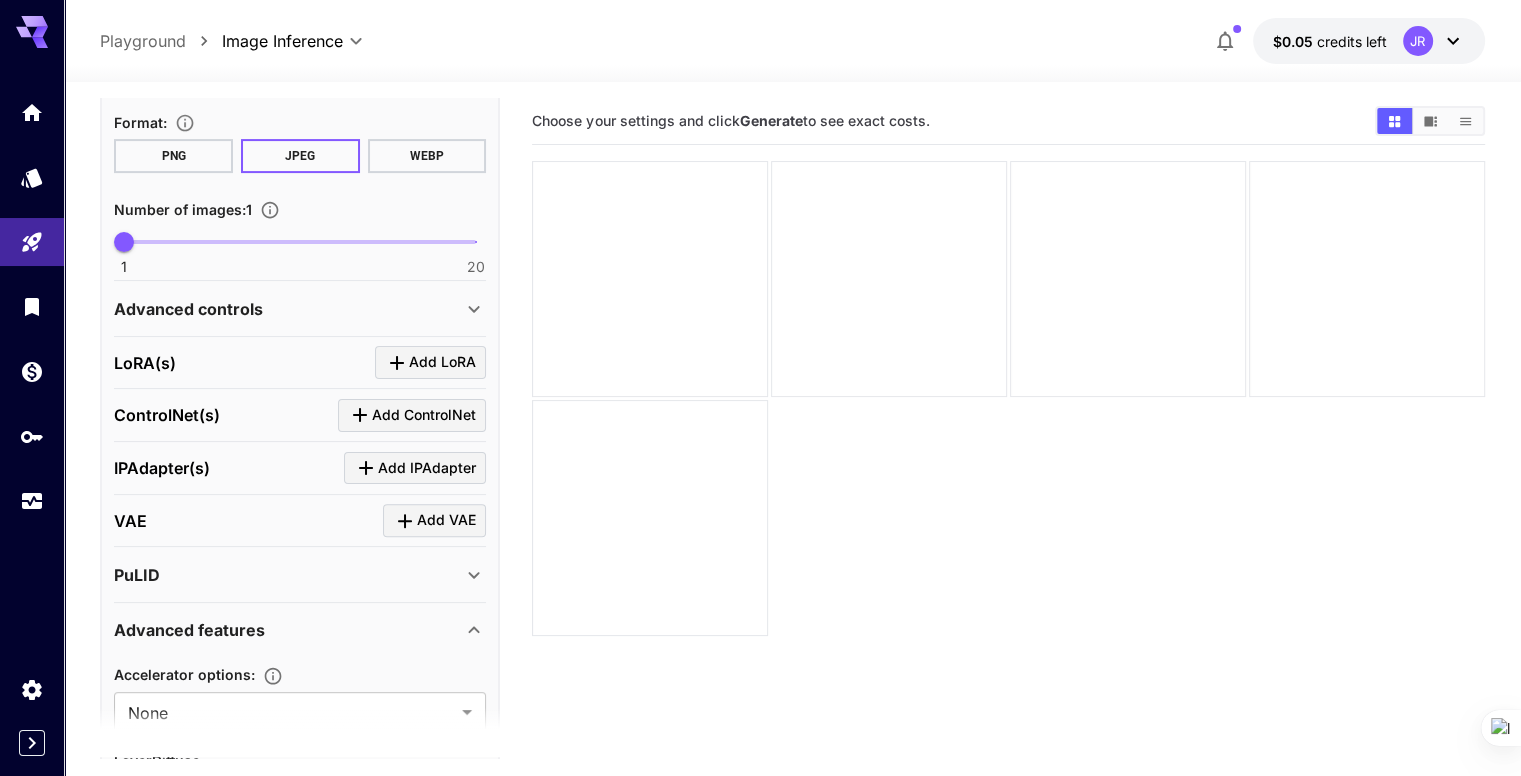 scroll, scrollTop: 721, scrollLeft: 0, axis: vertical 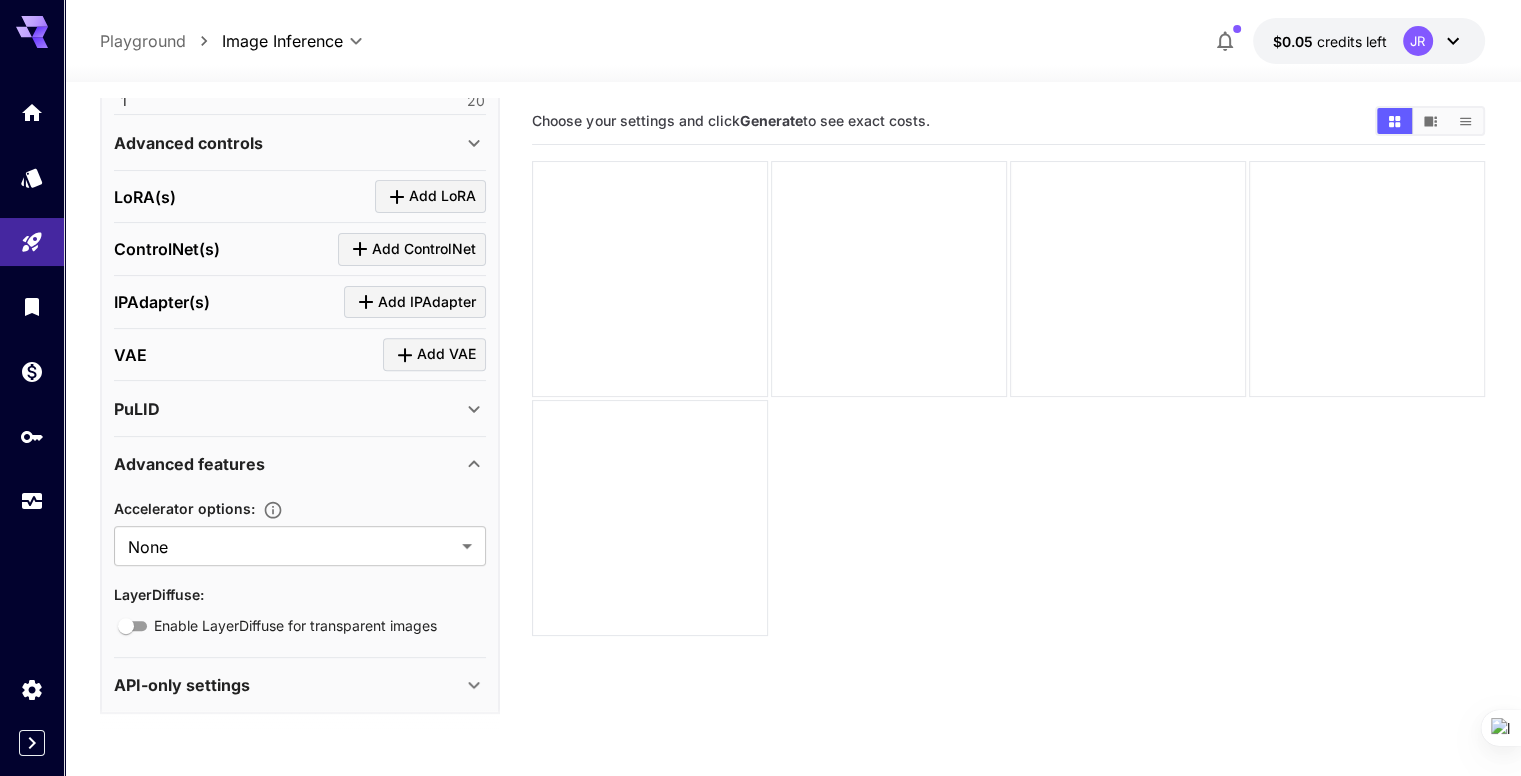click on "API-only settings" at bounding box center [288, 685] 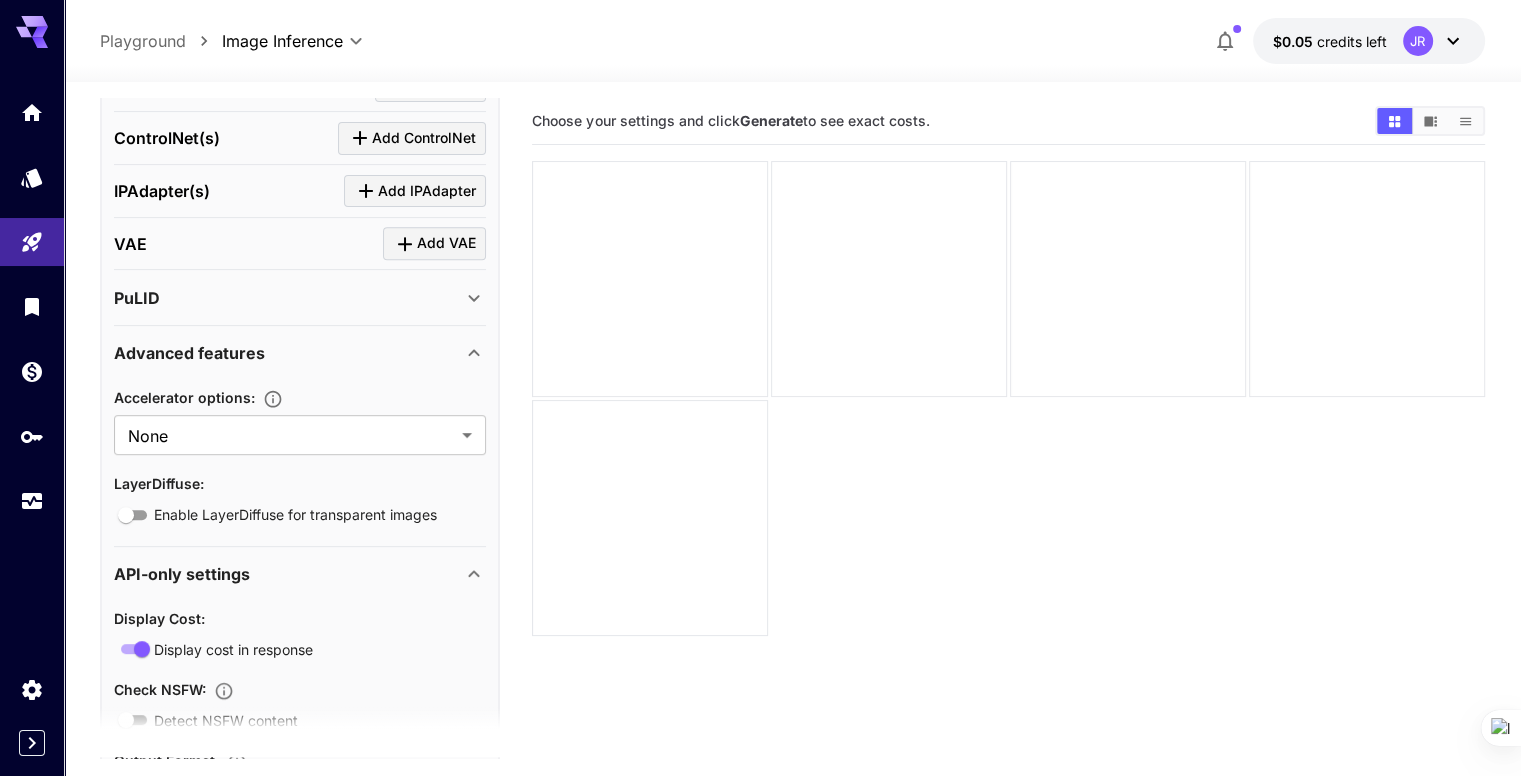 scroll, scrollTop: 1061, scrollLeft: 0, axis: vertical 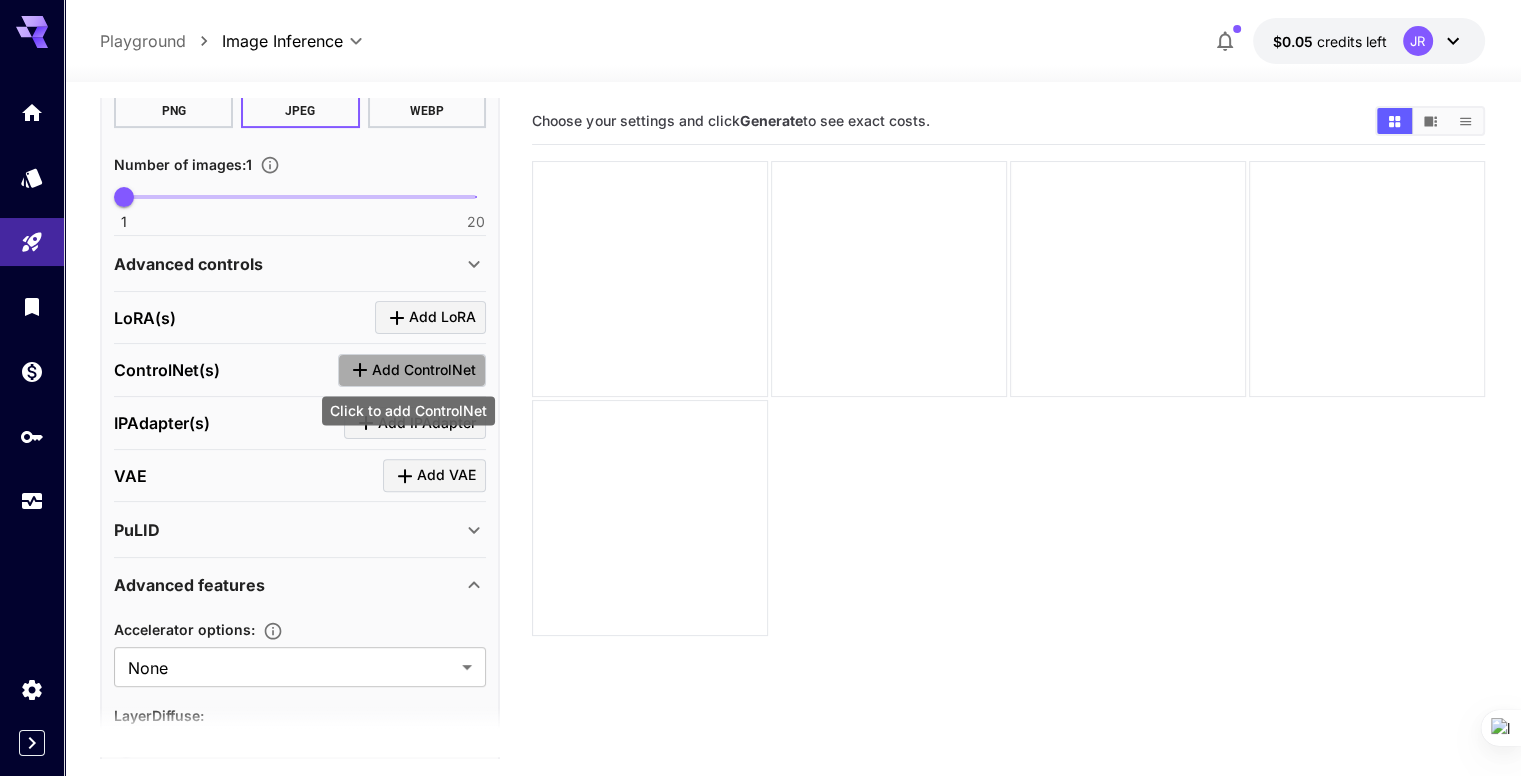 click on "Add ControlNet" at bounding box center (424, 370) 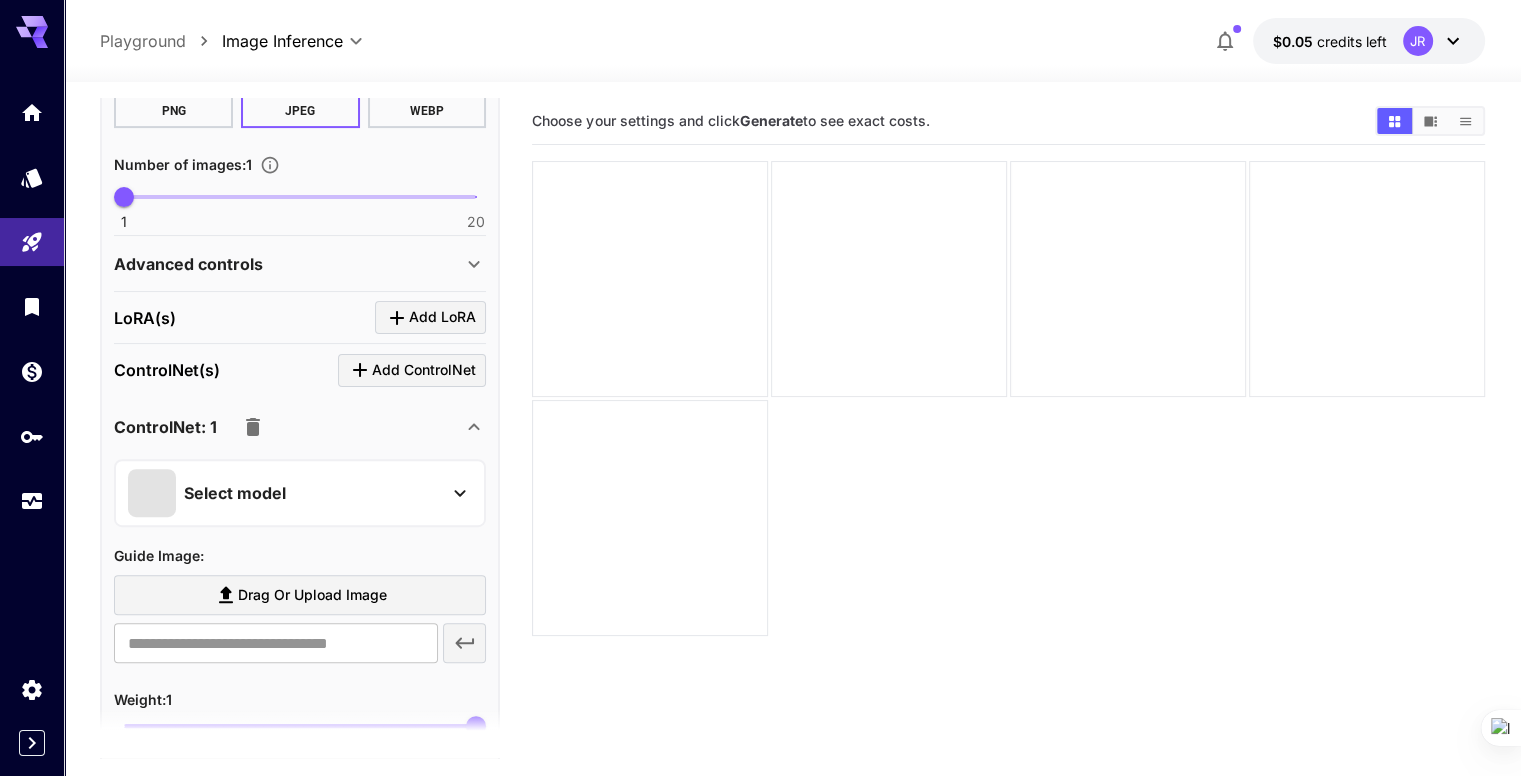 click at bounding box center [152, 493] 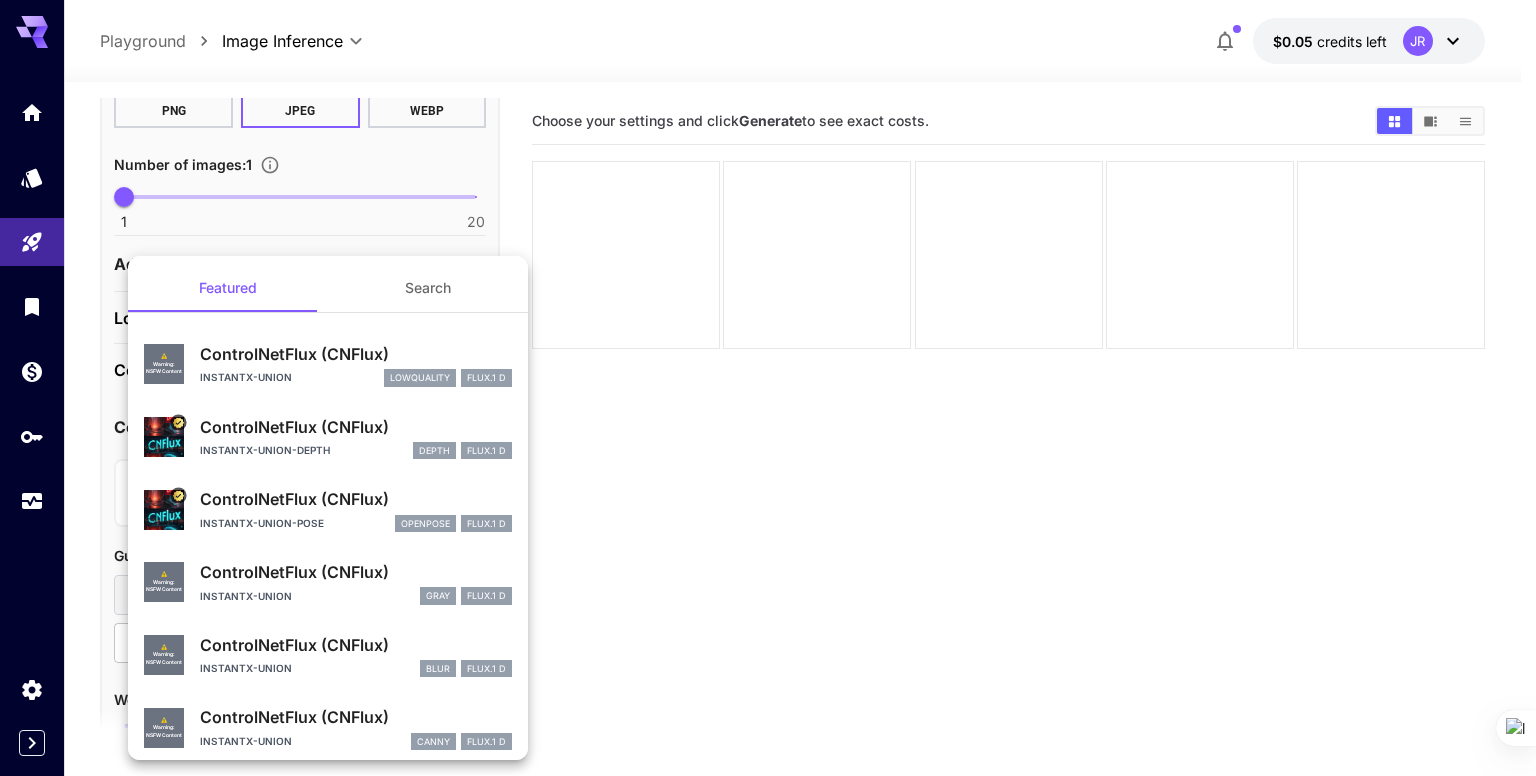 click at bounding box center [768, 388] 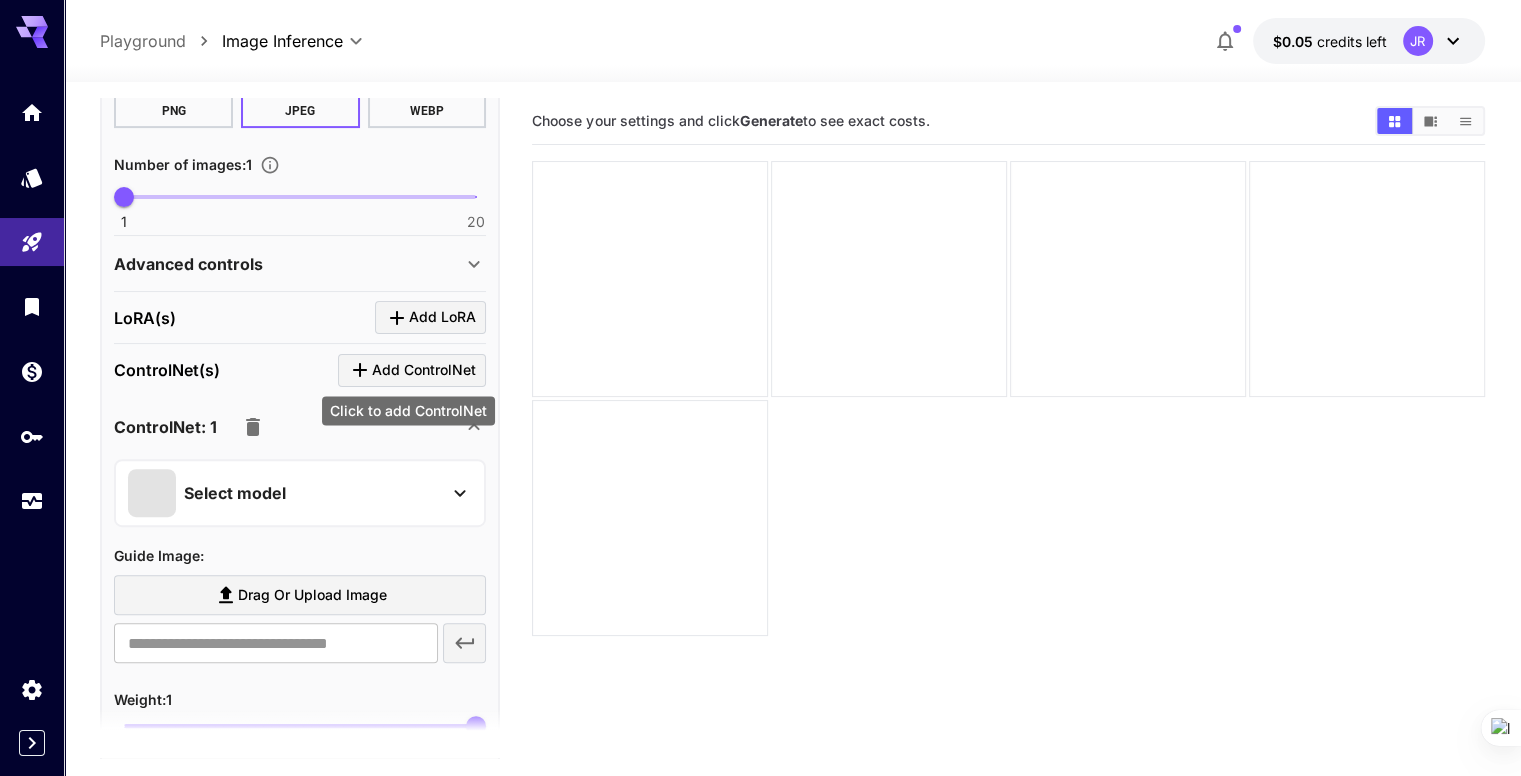 click on "Click to add ControlNet" at bounding box center (408, 410) 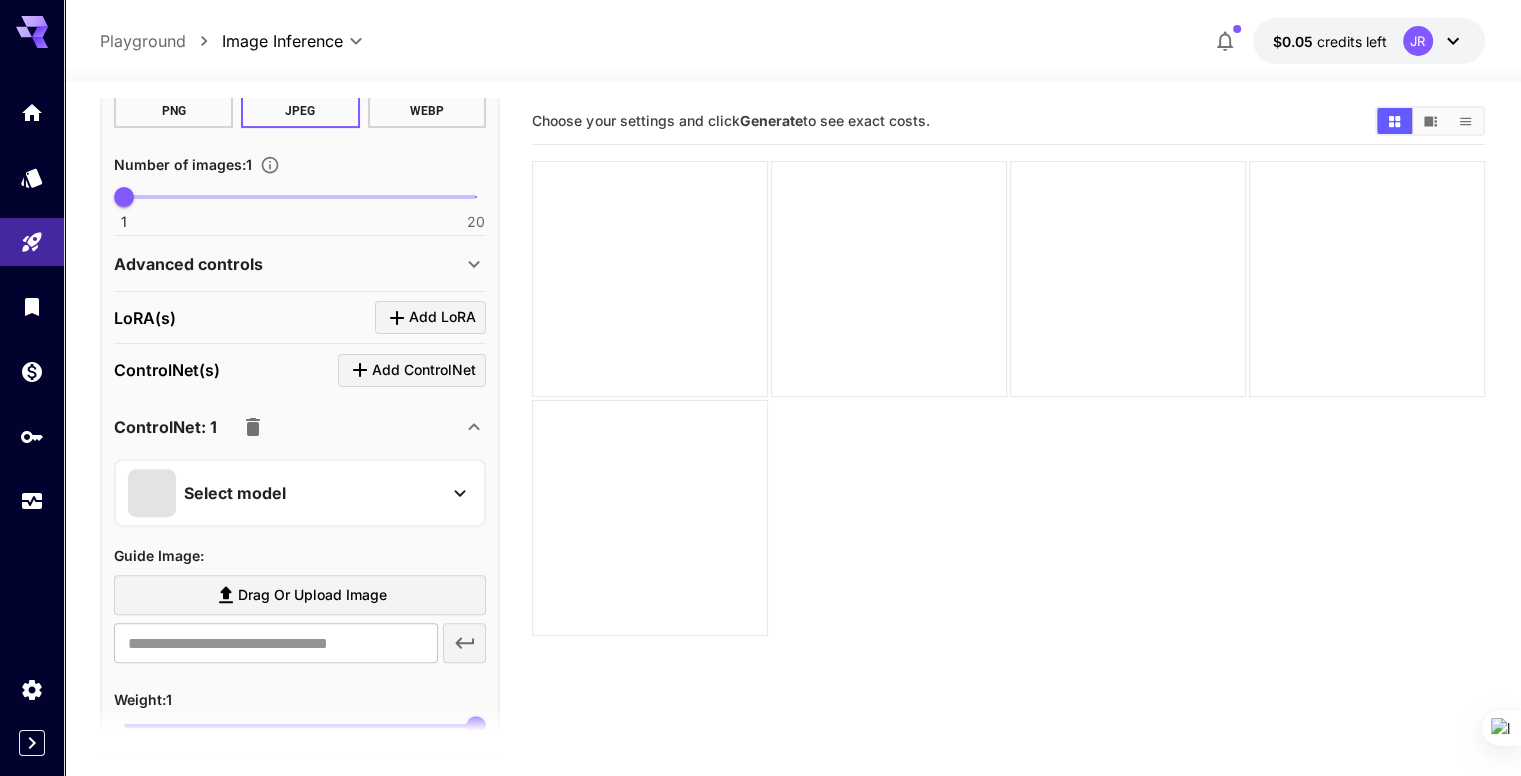 click 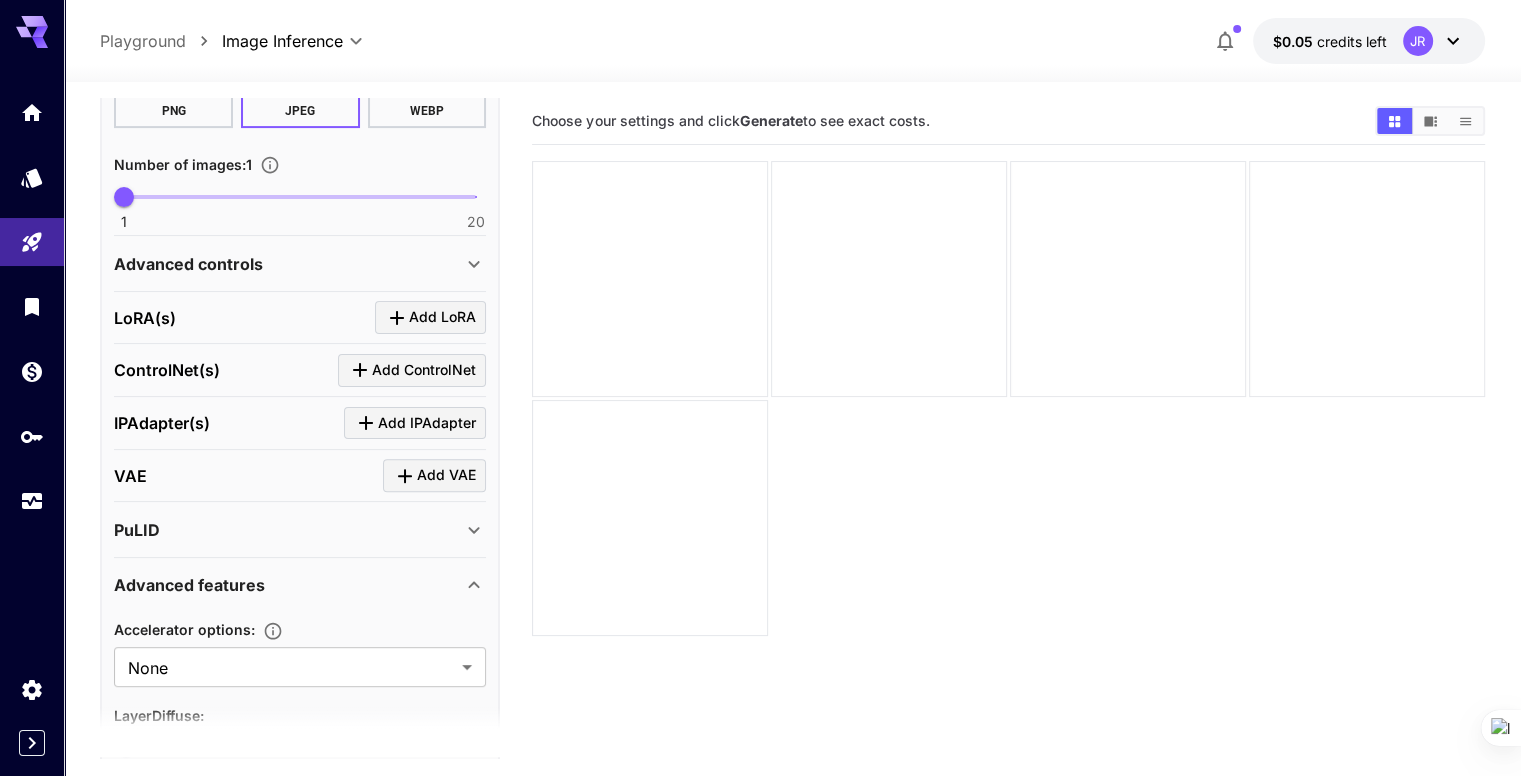 click on "ControlNet(s) Add ControlNet" at bounding box center (300, 370) 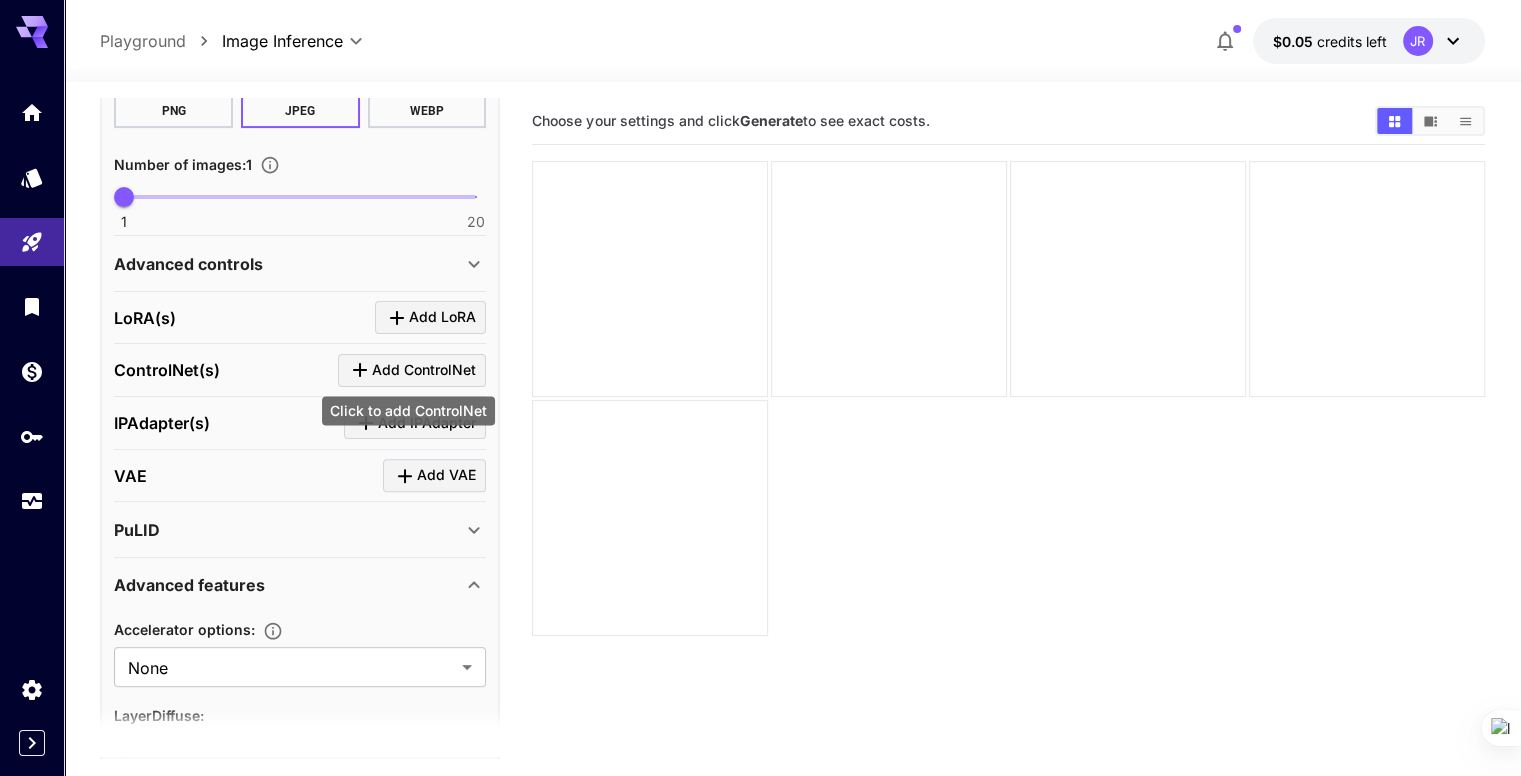 click on "Add ControlNet" at bounding box center [424, 370] 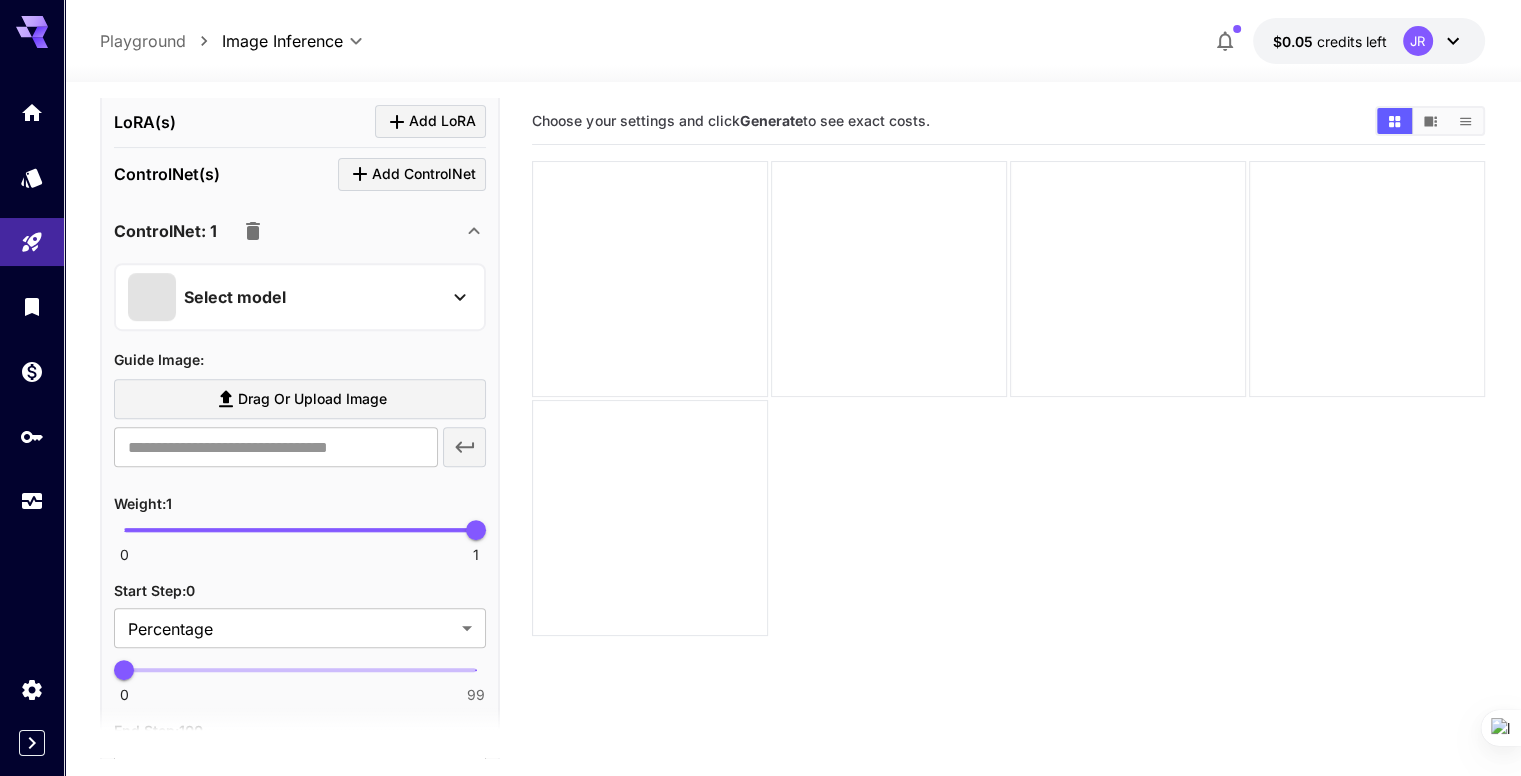 scroll, scrollTop: 800, scrollLeft: 0, axis: vertical 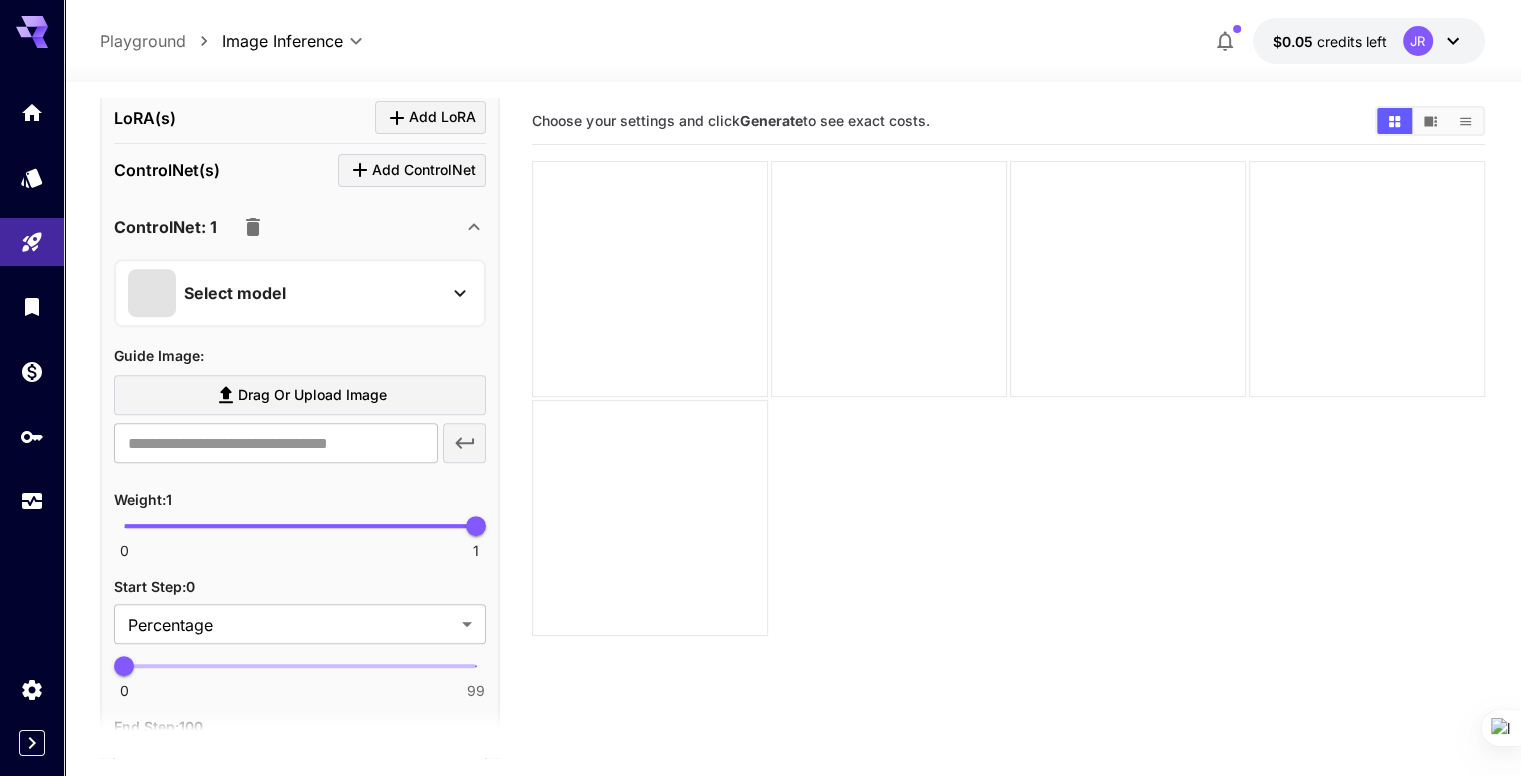 click on "Drag or upload image" at bounding box center (312, 395) 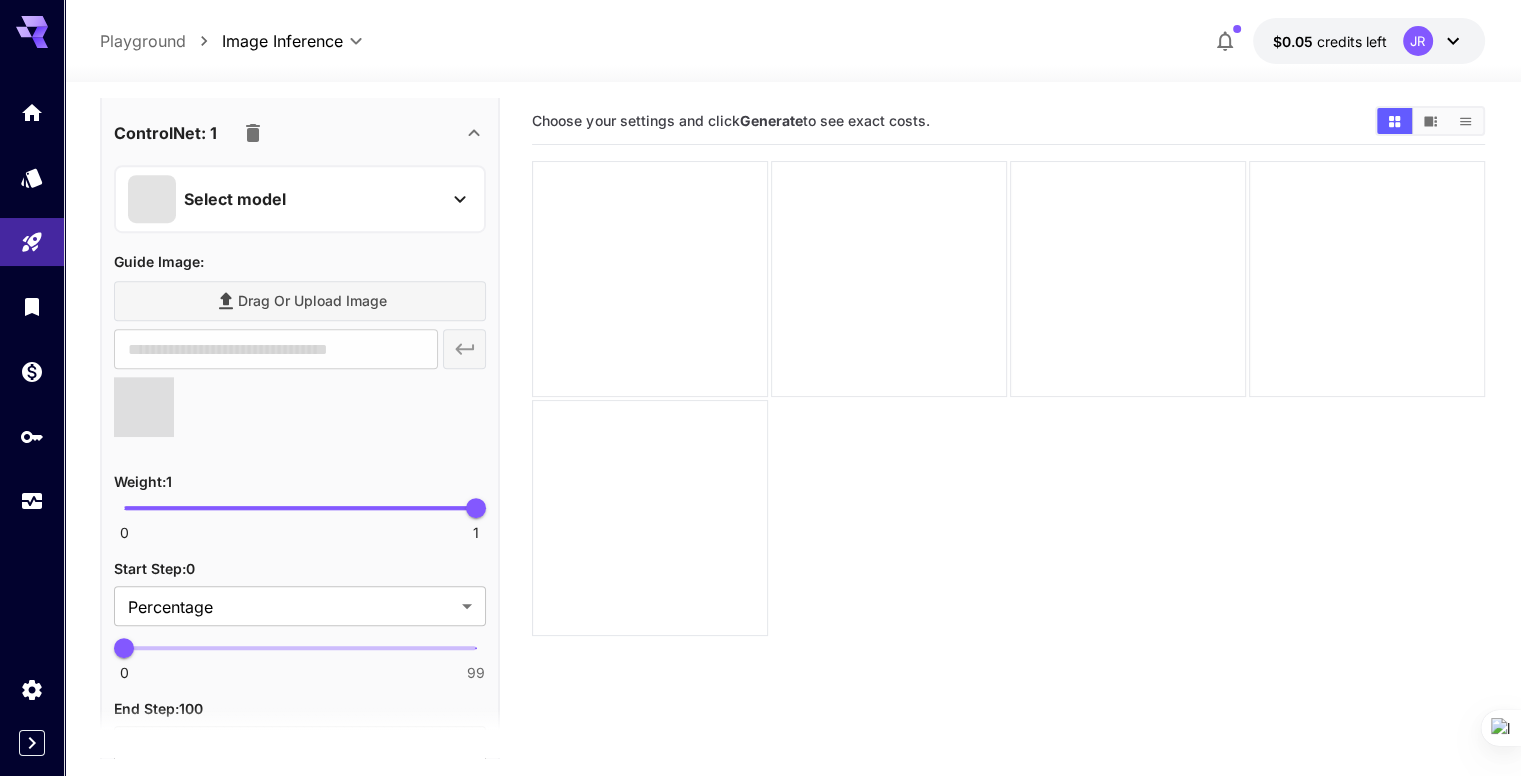 scroll, scrollTop: 1000, scrollLeft: 0, axis: vertical 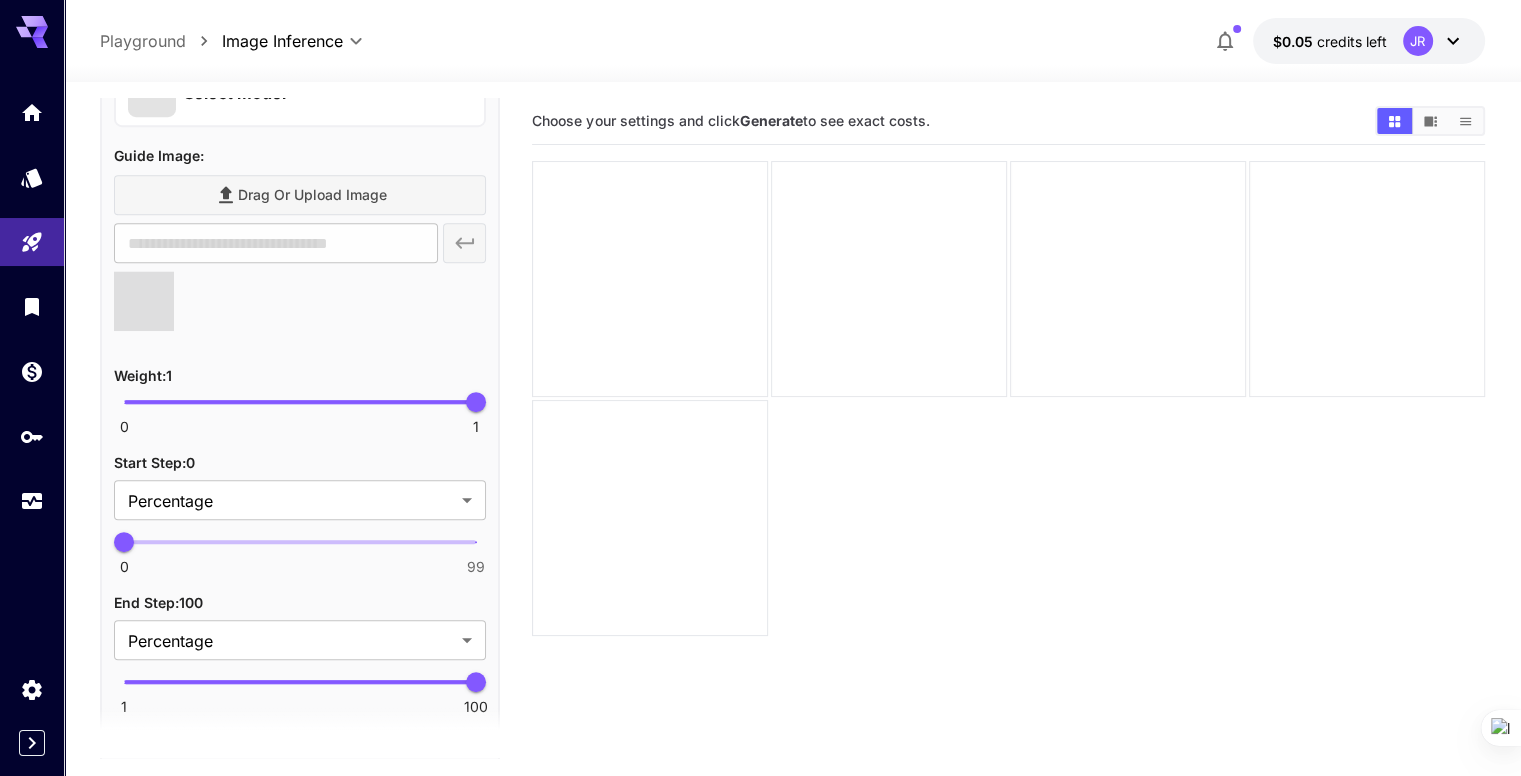 type on "**********" 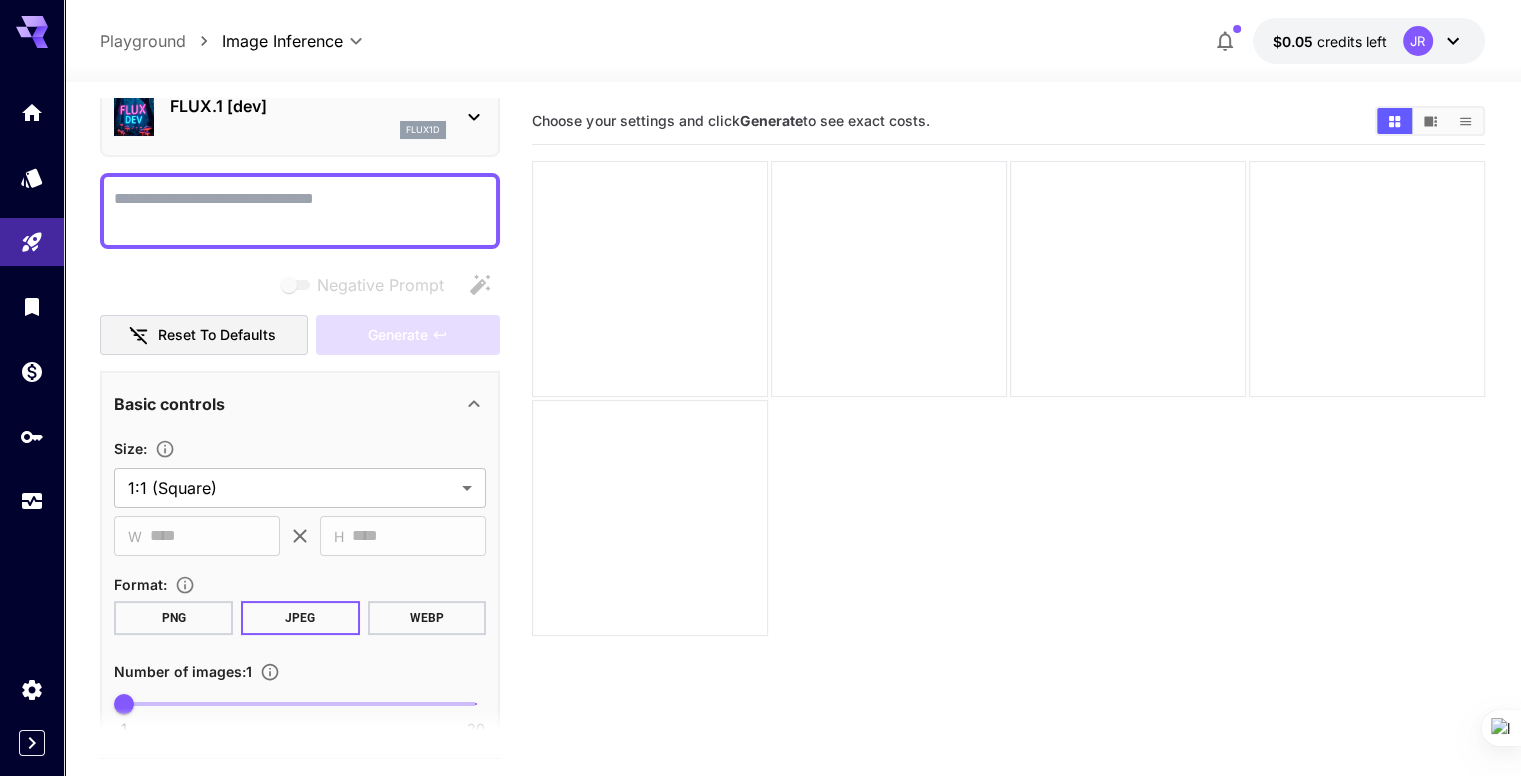 scroll, scrollTop: 0, scrollLeft: 0, axis: both 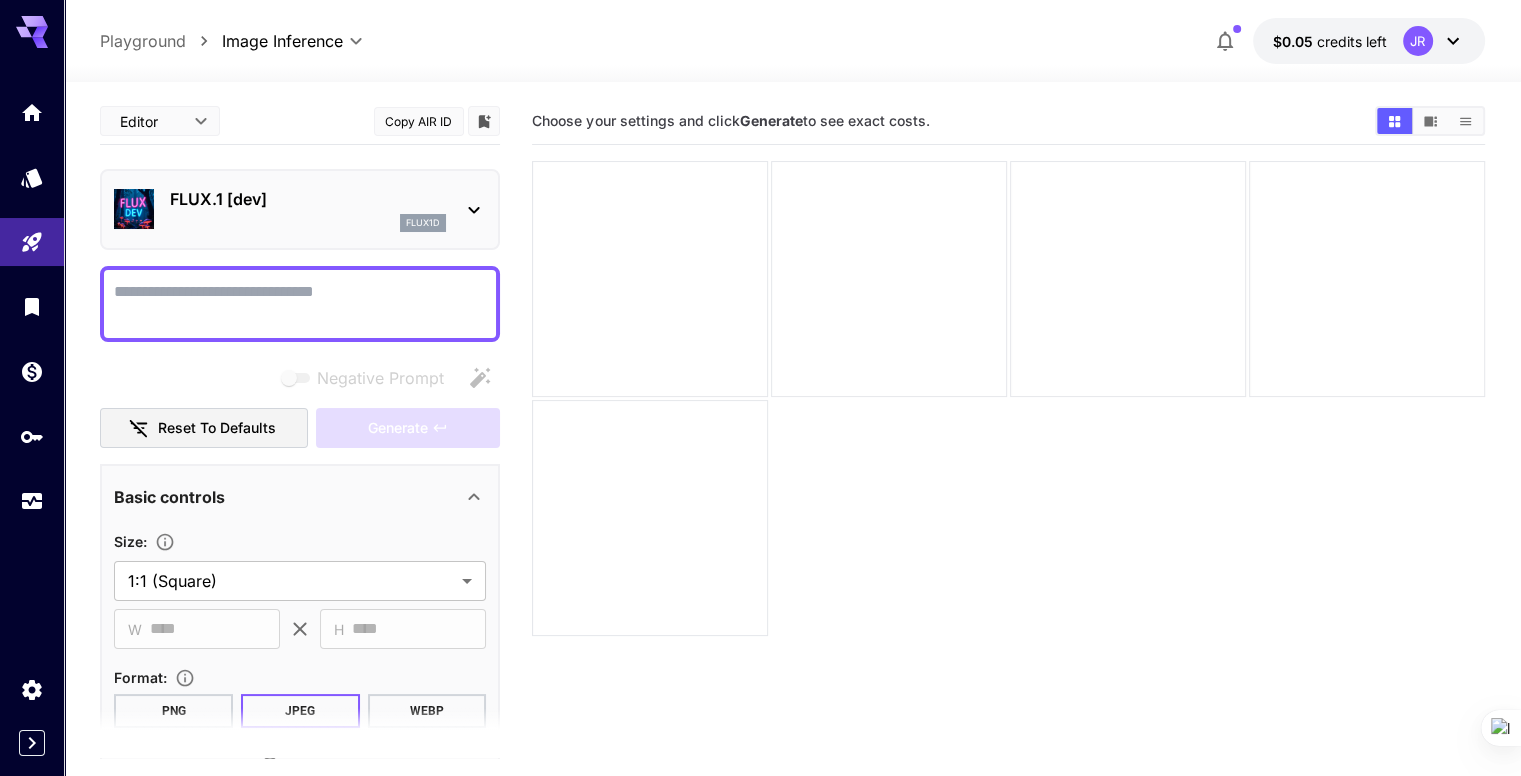 click on "Negative Prompt" at bounding box center (300, 304) 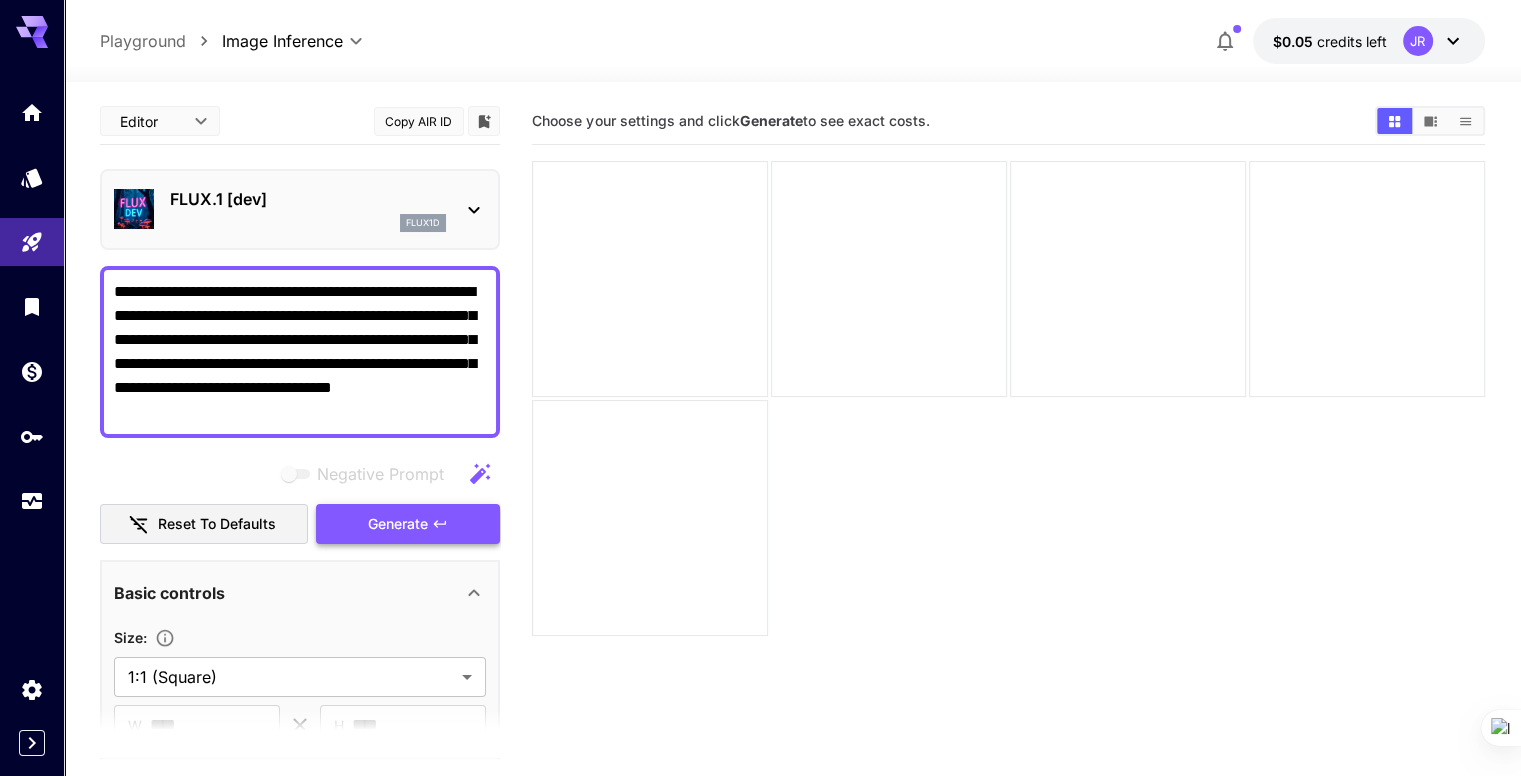 type on "**********" 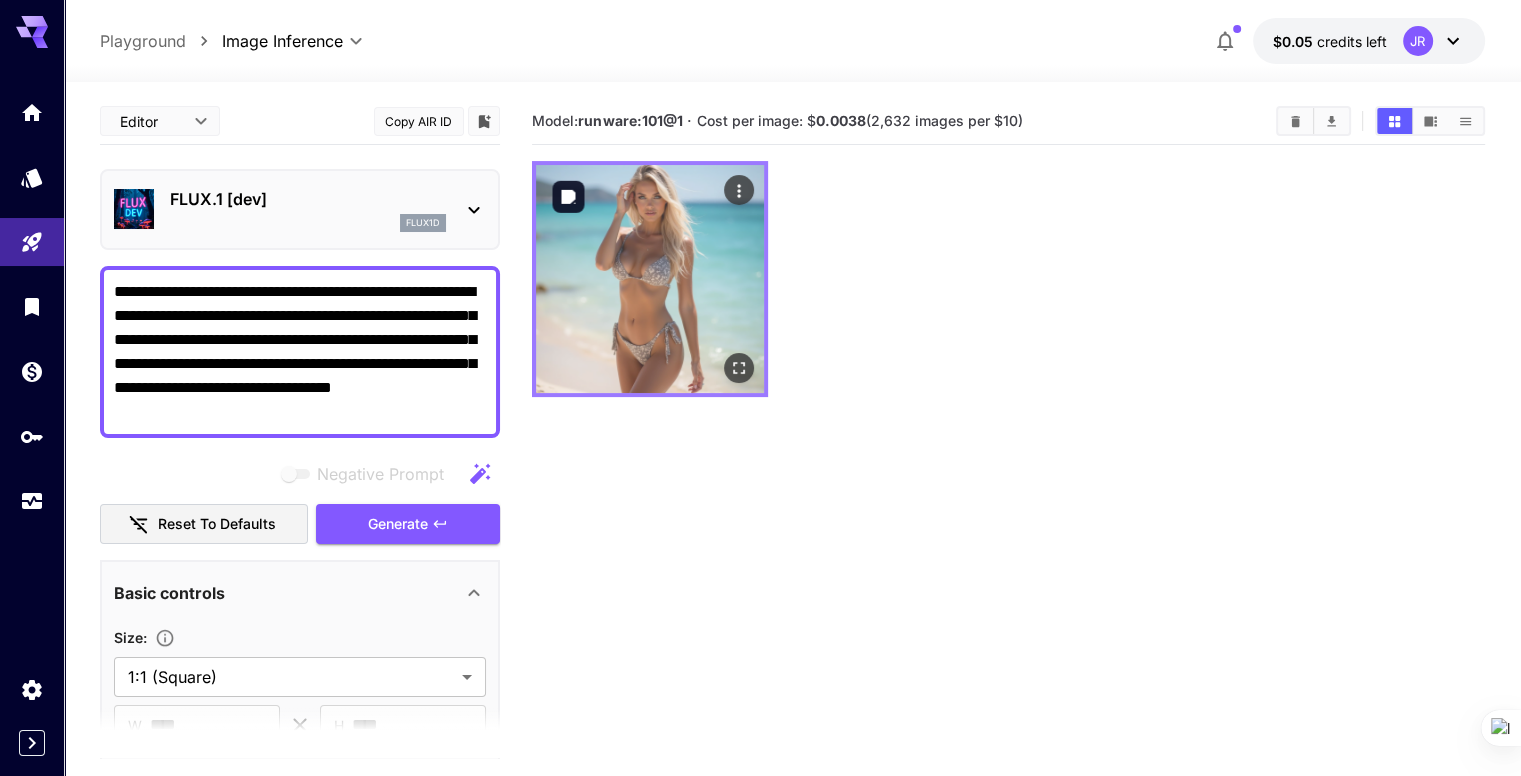 click at bounding box center [650, 279] 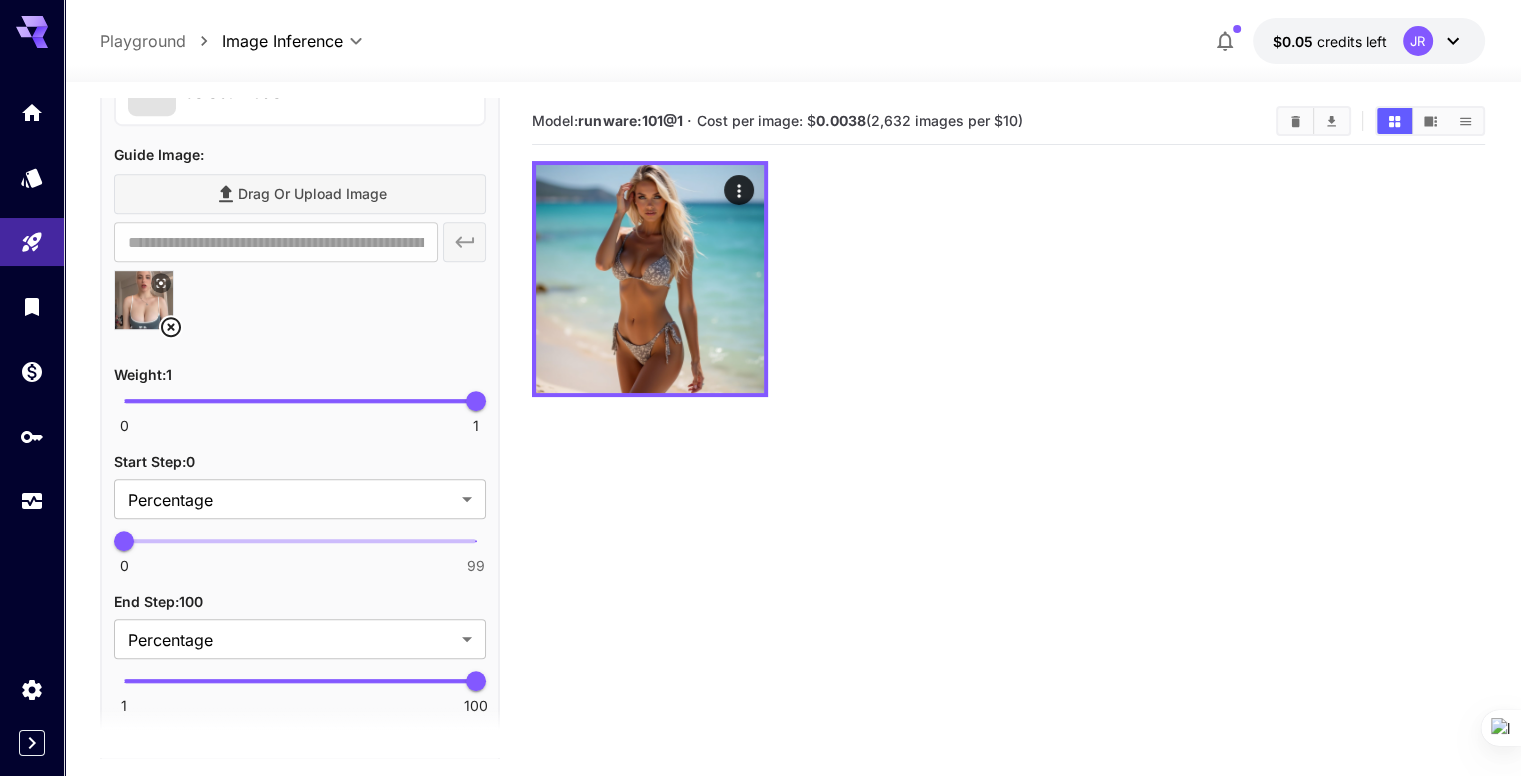 scroll, scrollTop: 1100, scrollLeft: 0, axis: vertical 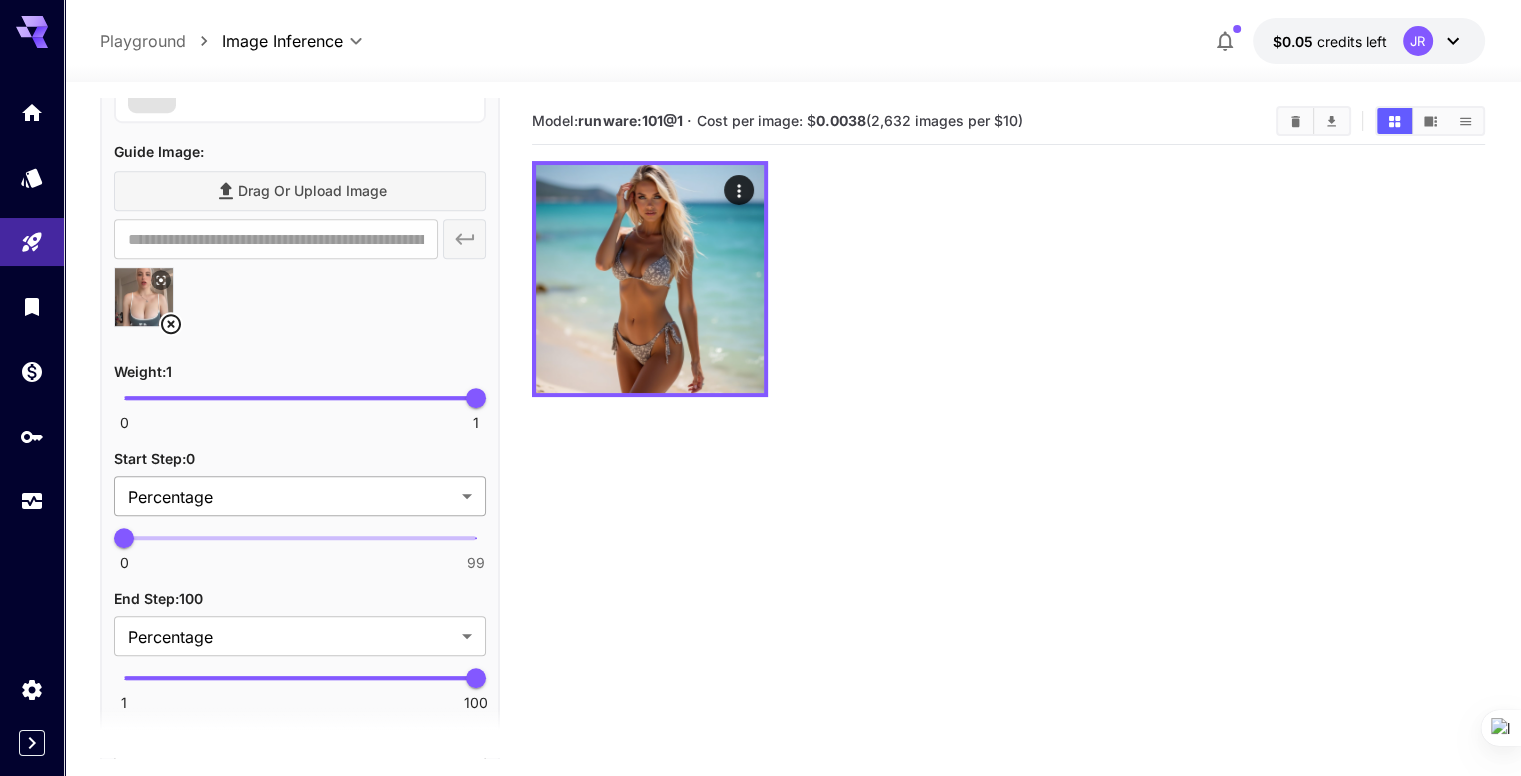 click on "**********" at bounding box center [760, 467] 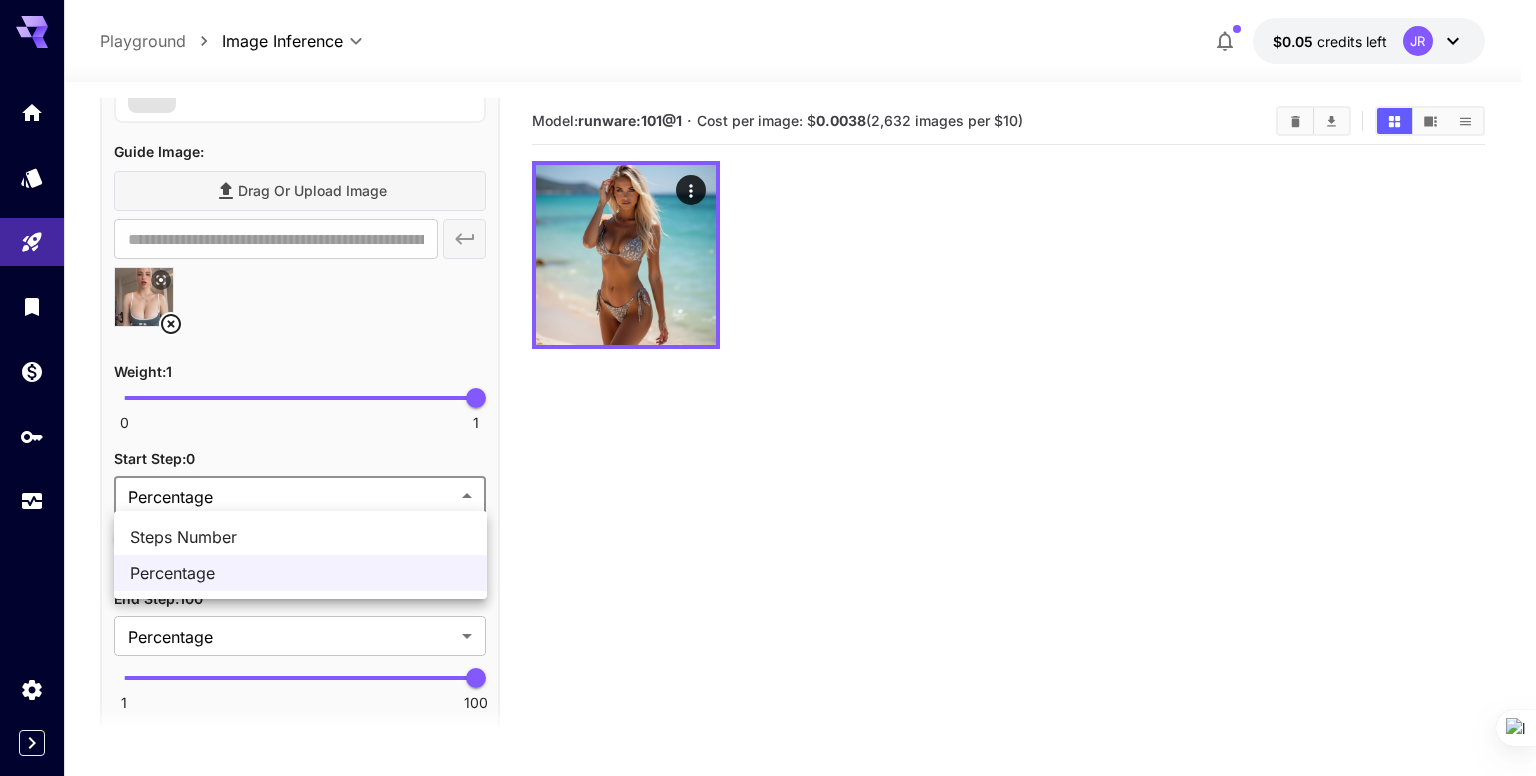 click at bounding box center (768, 388) 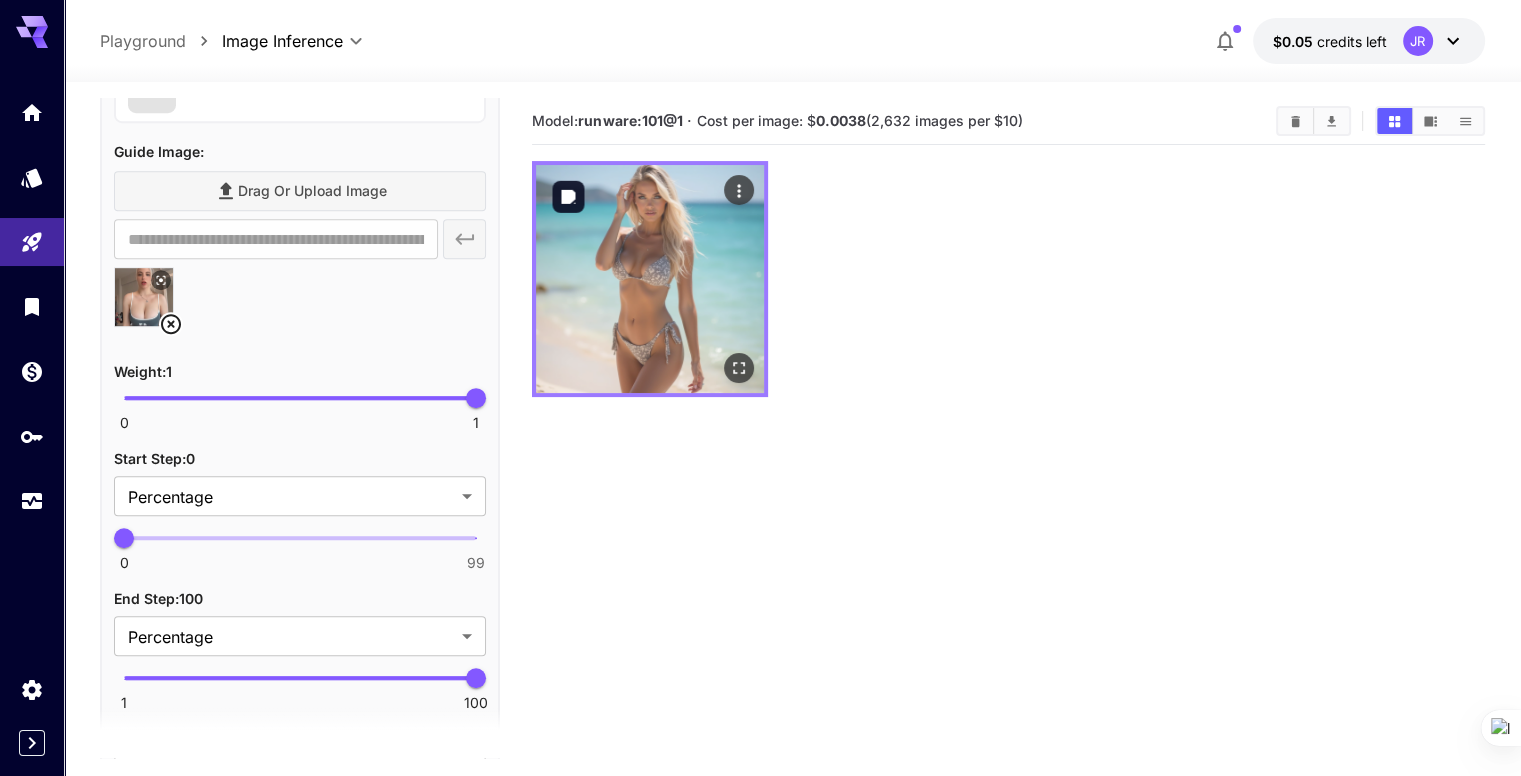 click at bounding box center (650, 279) 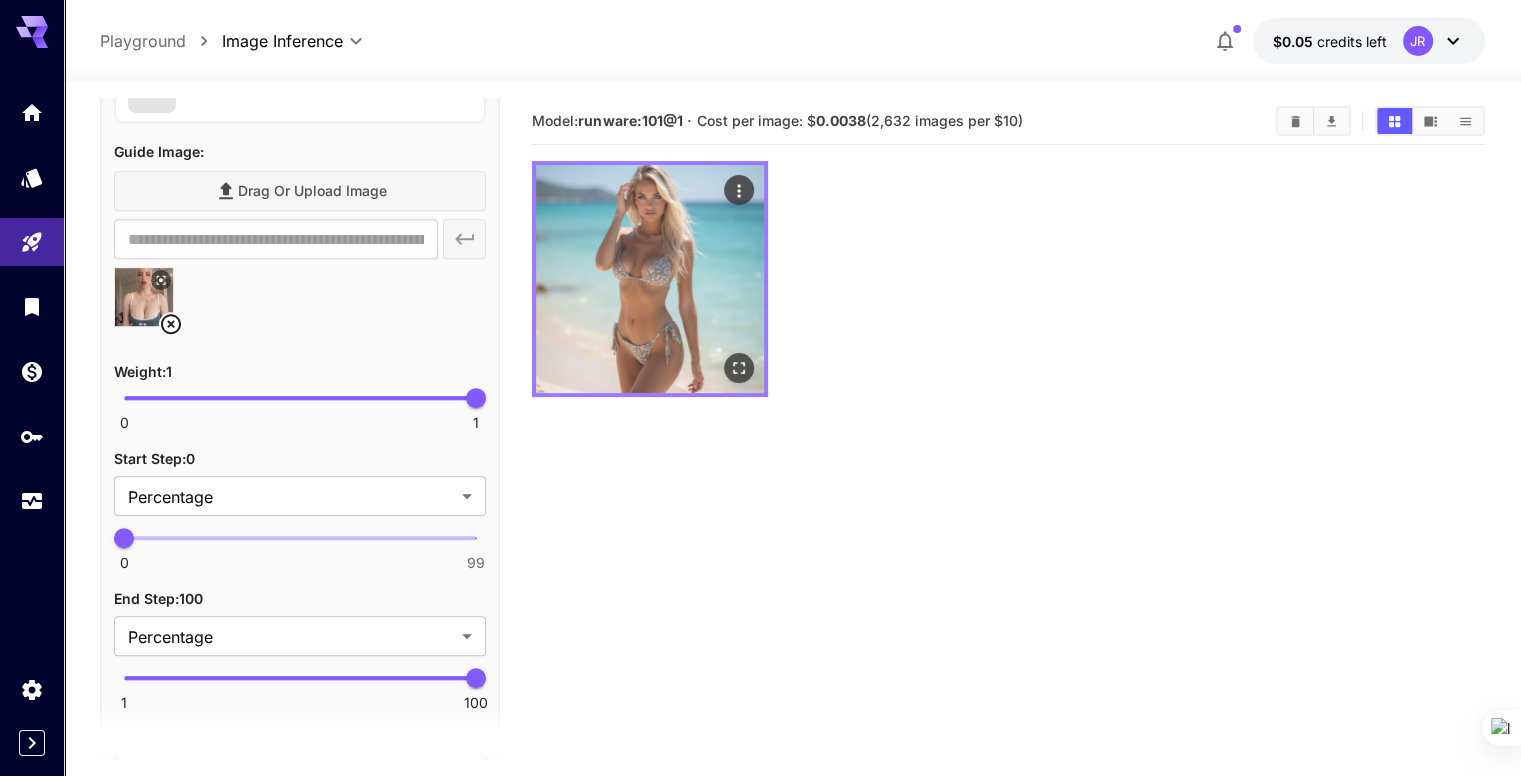 click at bounding box center (739, 368) 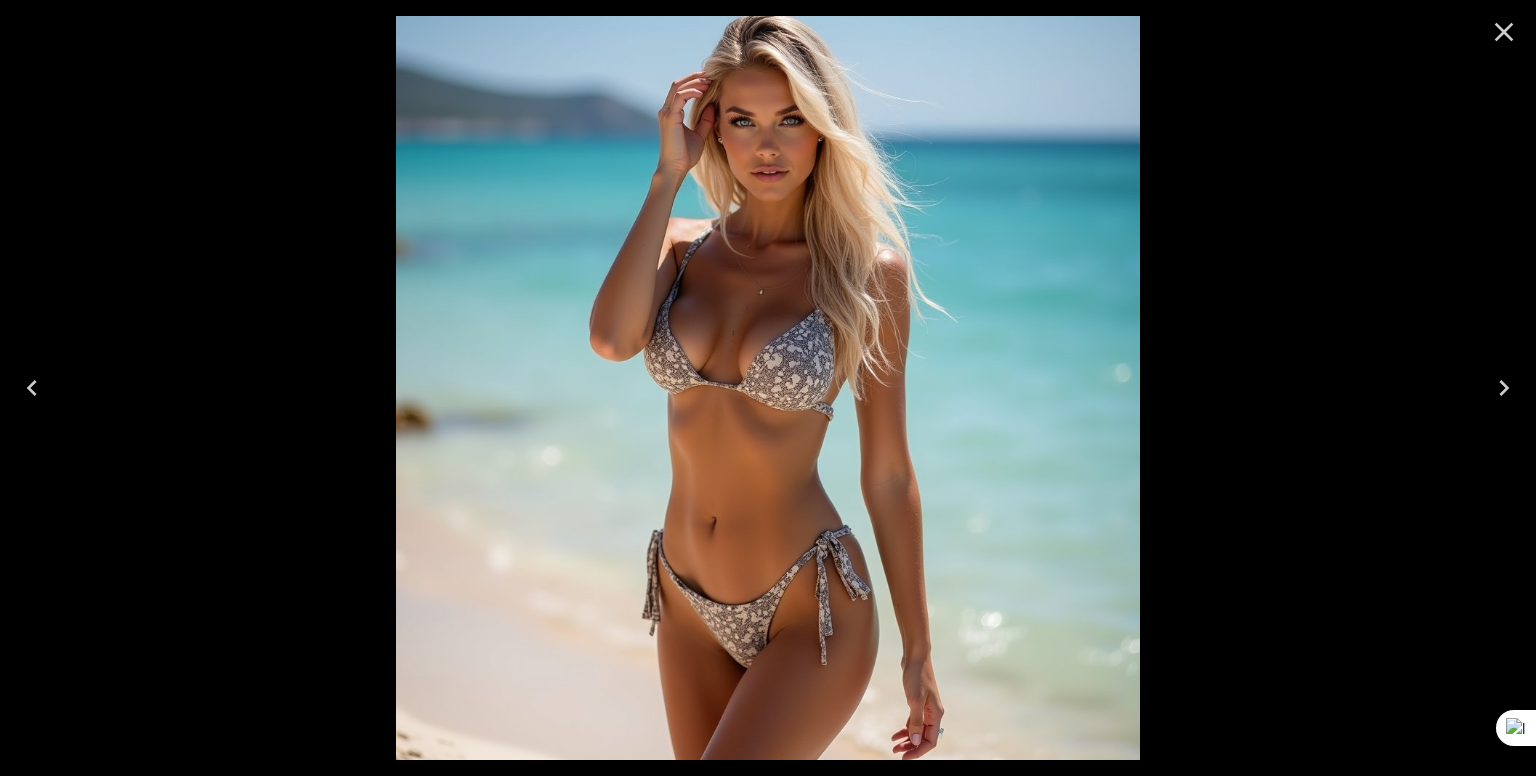 click 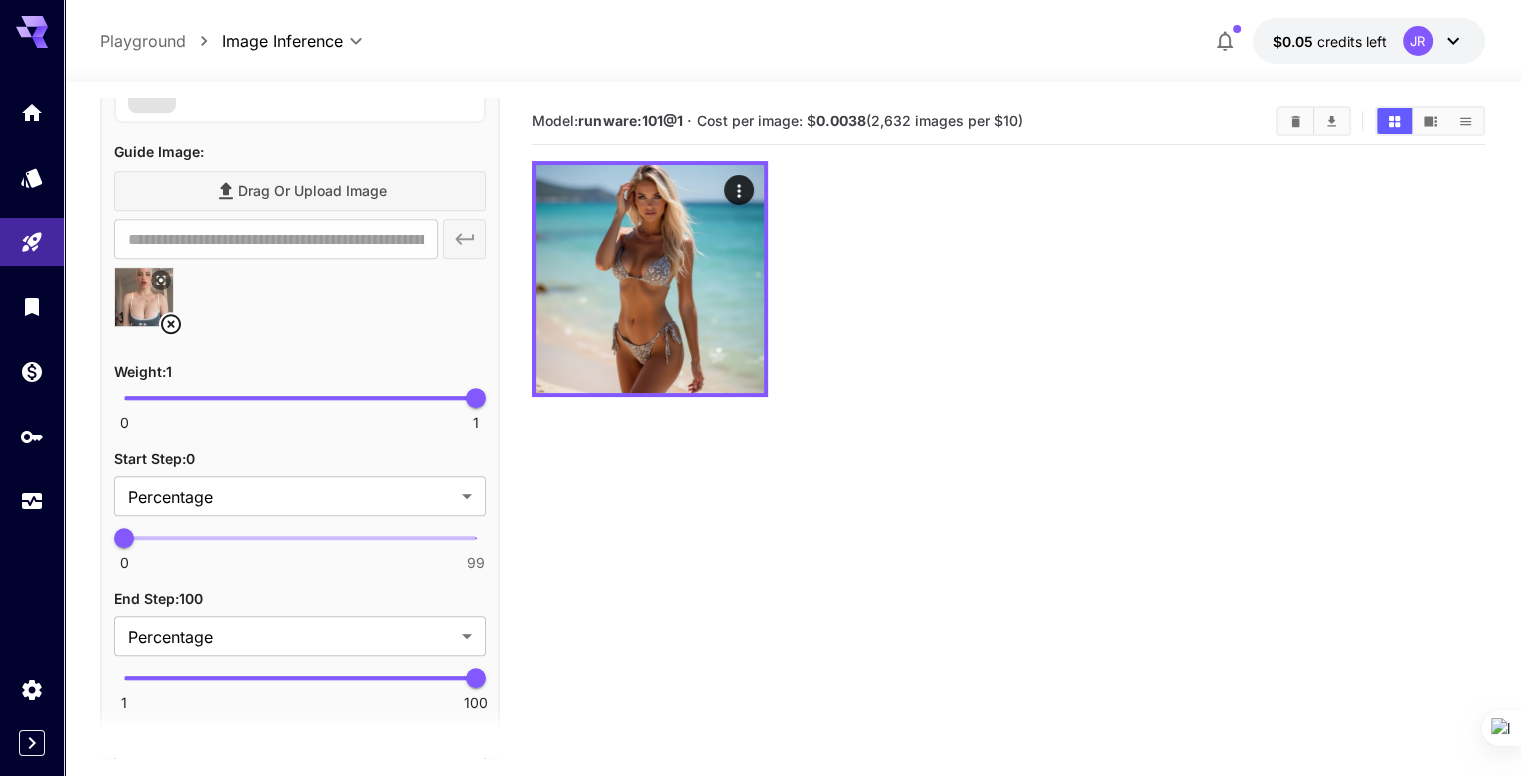 drag, startPoint x: 902, startPoint y: 455, endPoint x: 720, endPoint y: 496, distance: 186.56099 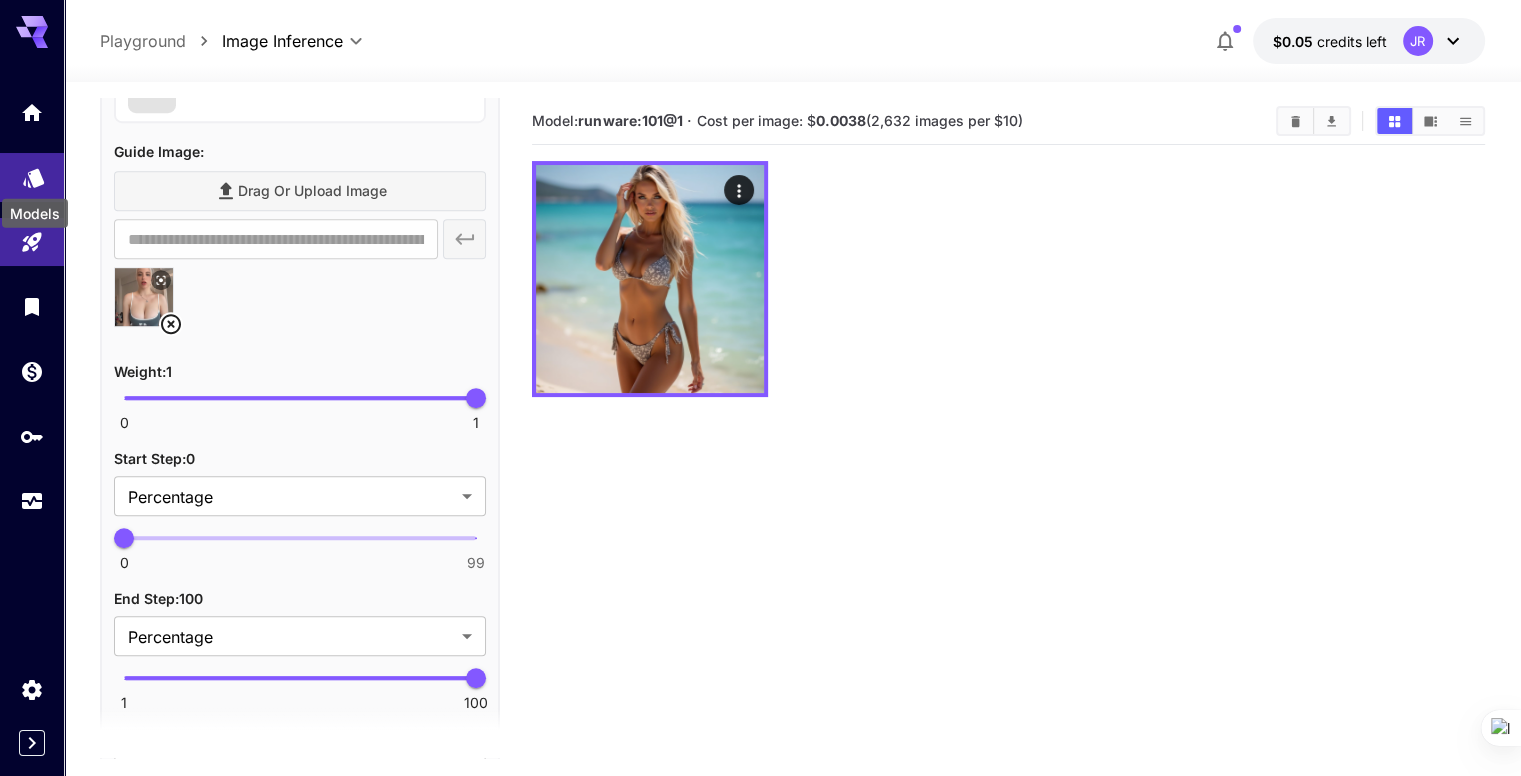 click 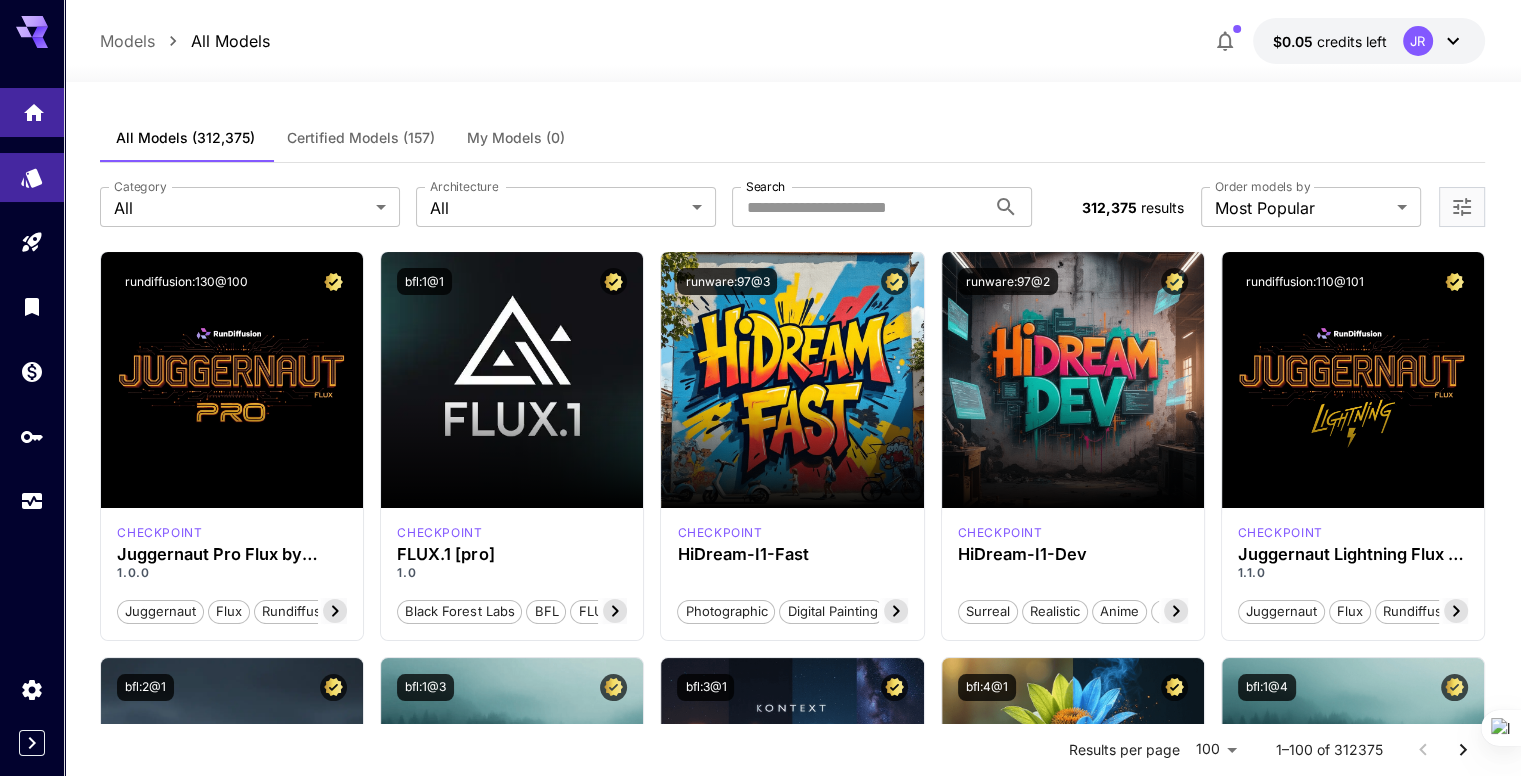 click 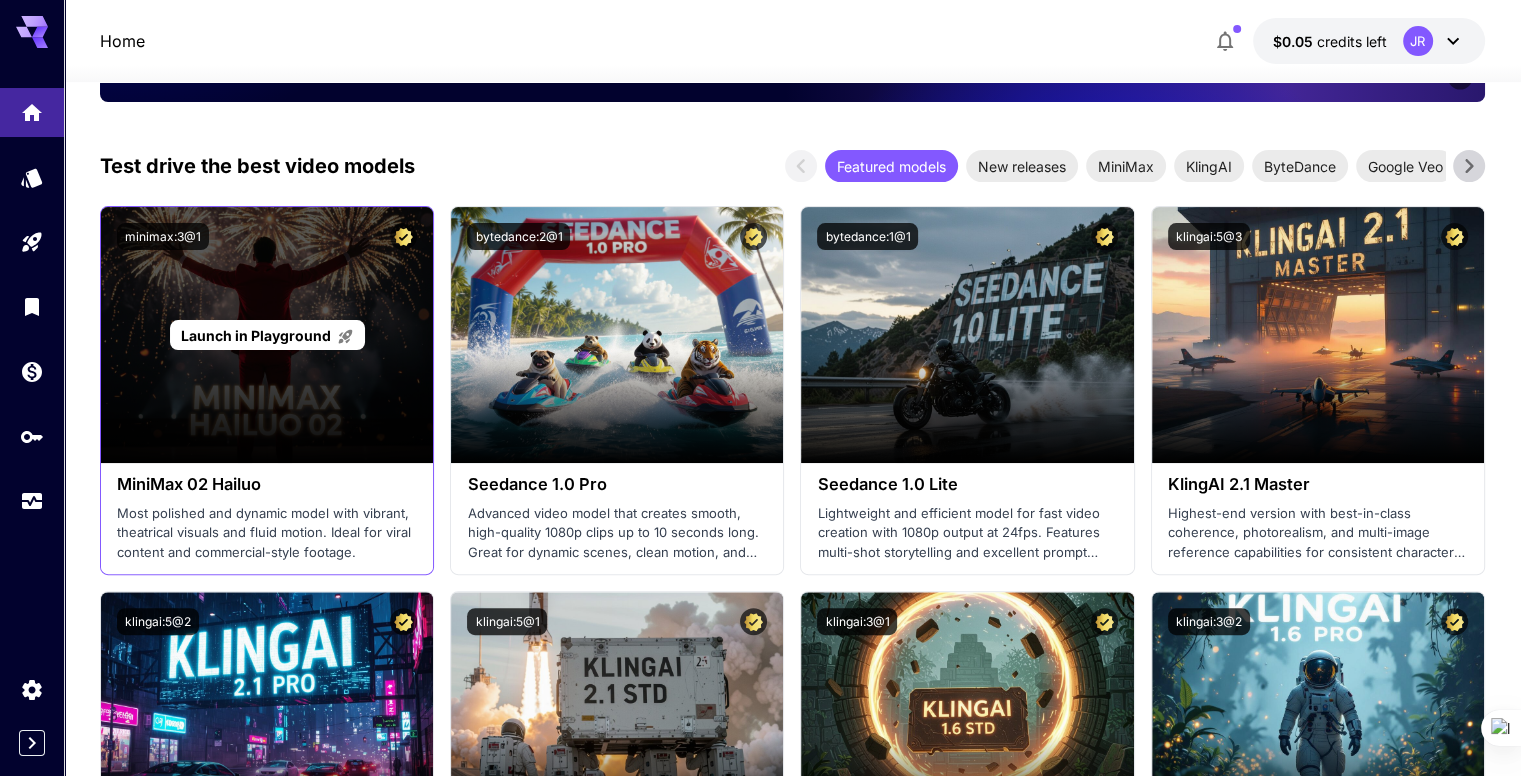 scroll, scrollTop: 500, scrollLeft: 0, axis: vertical 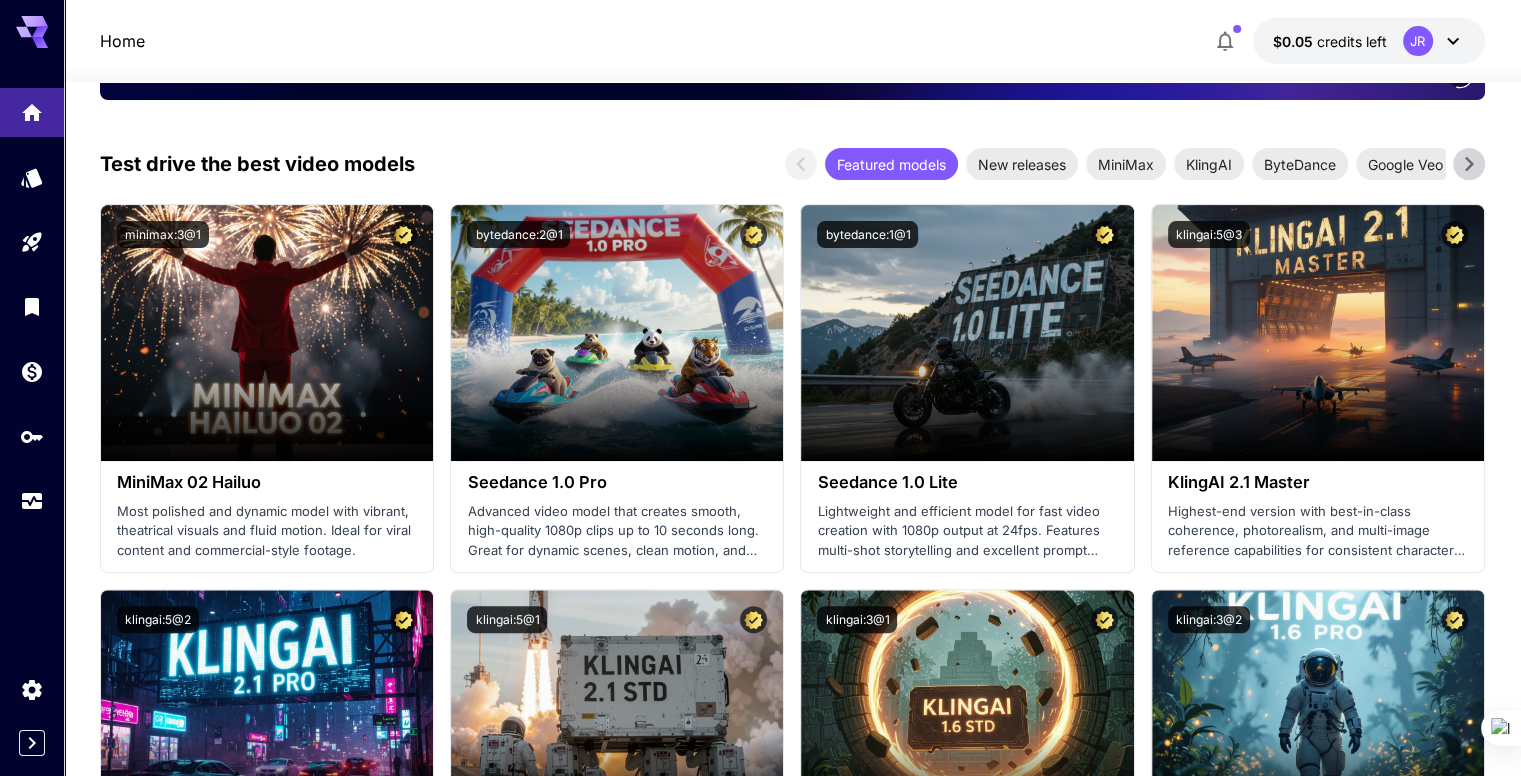 click at bounding box center (32, 306) 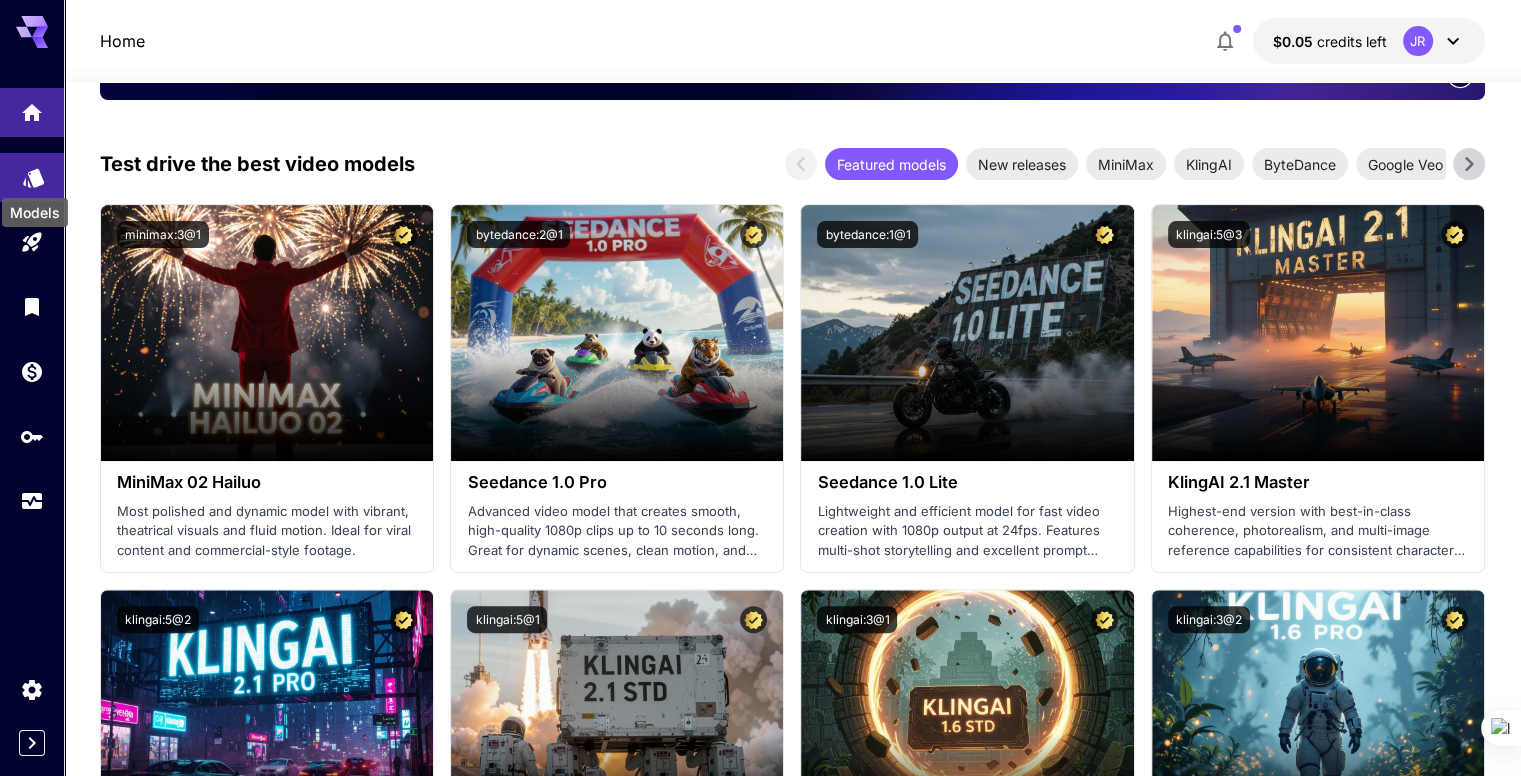 click 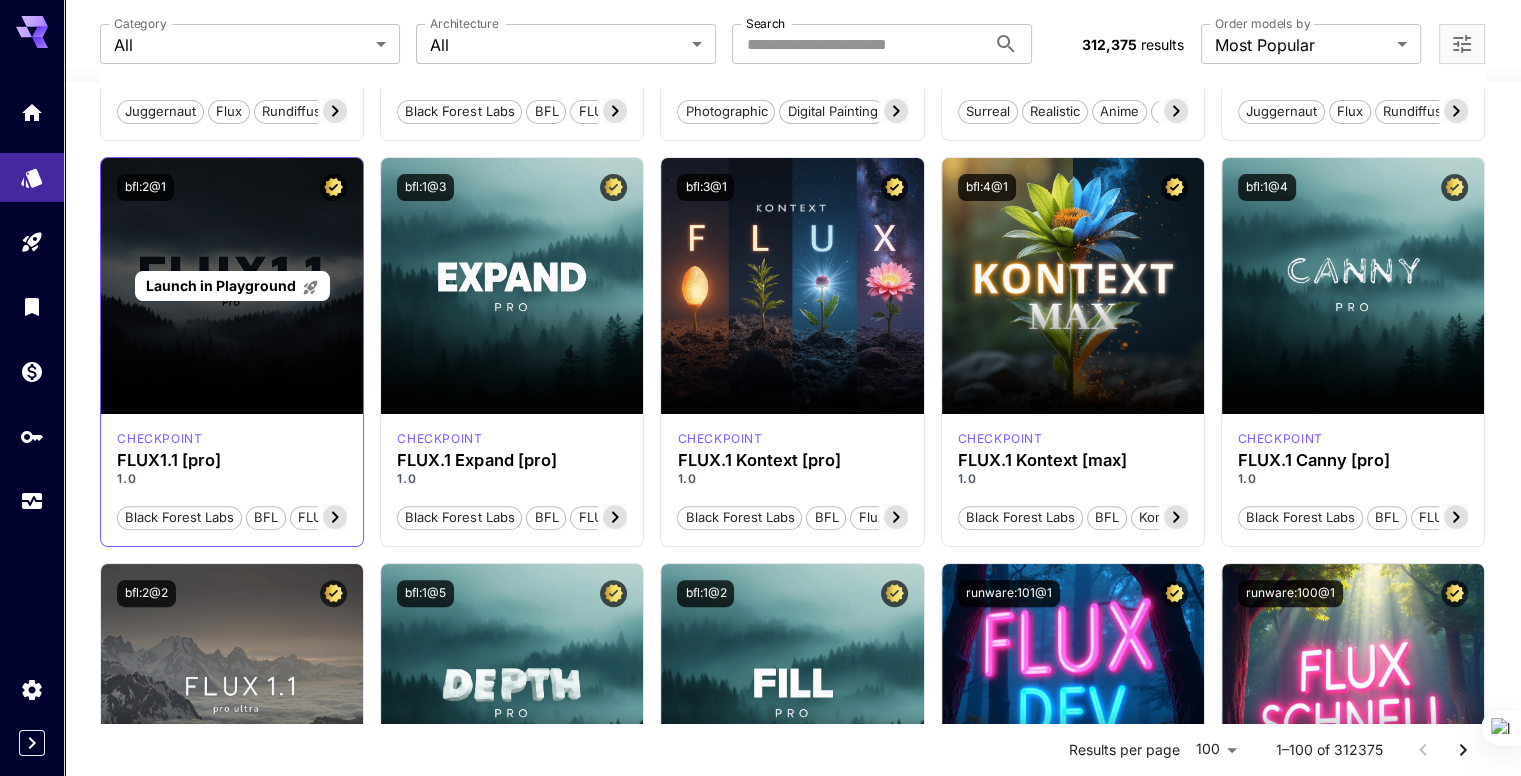 click on "Launch in Playground" at bounding box center (232, 286) 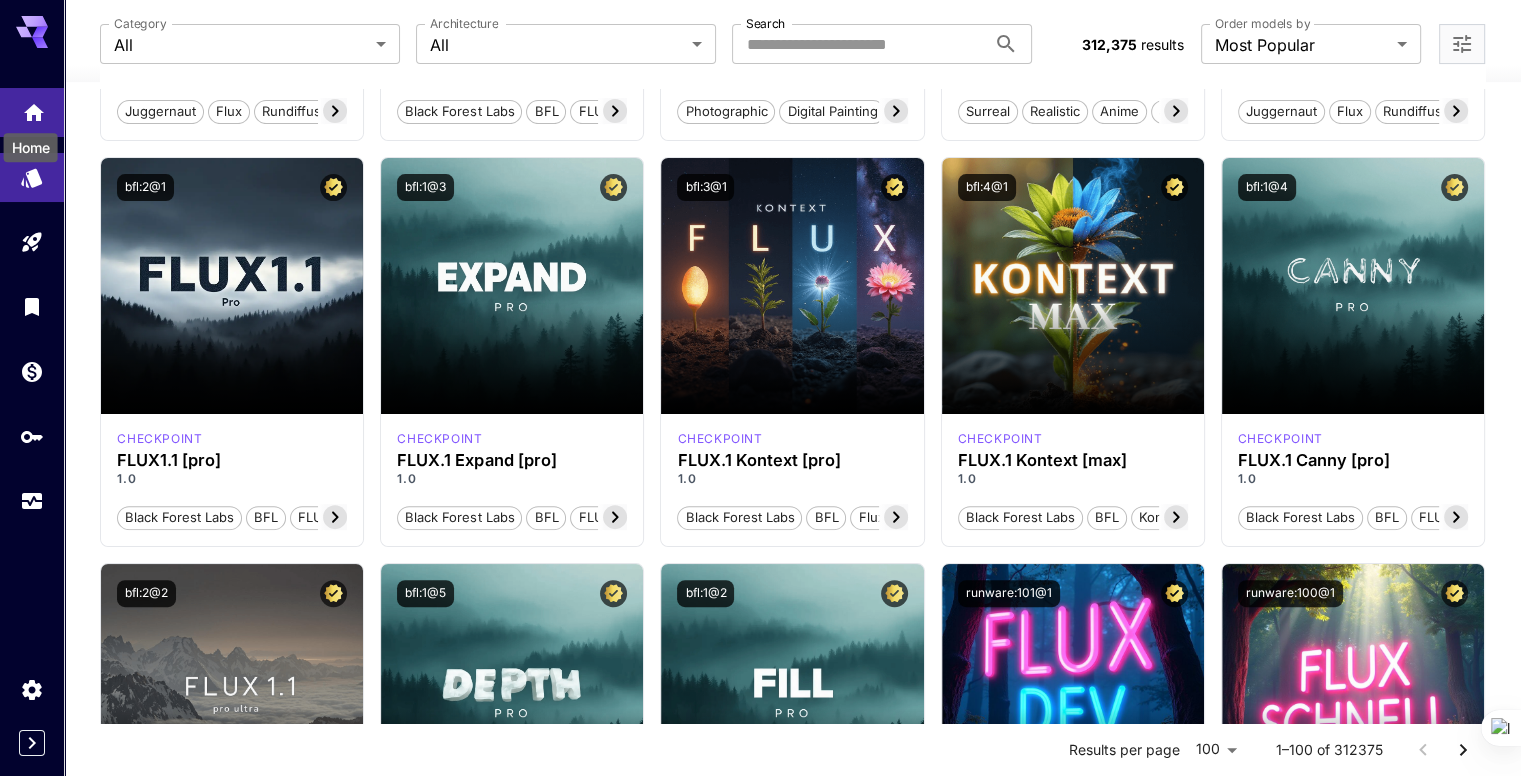 click 